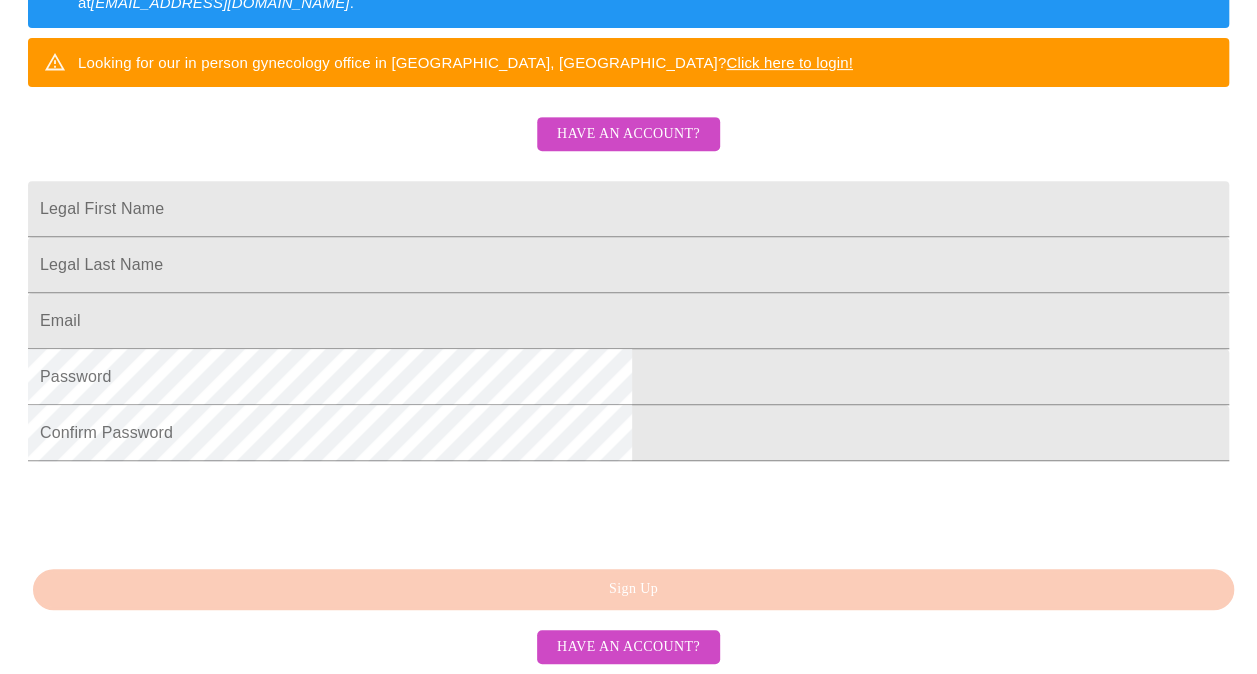 scroll, scrollTop: 535, scrollLeft: 0, axis: vertical 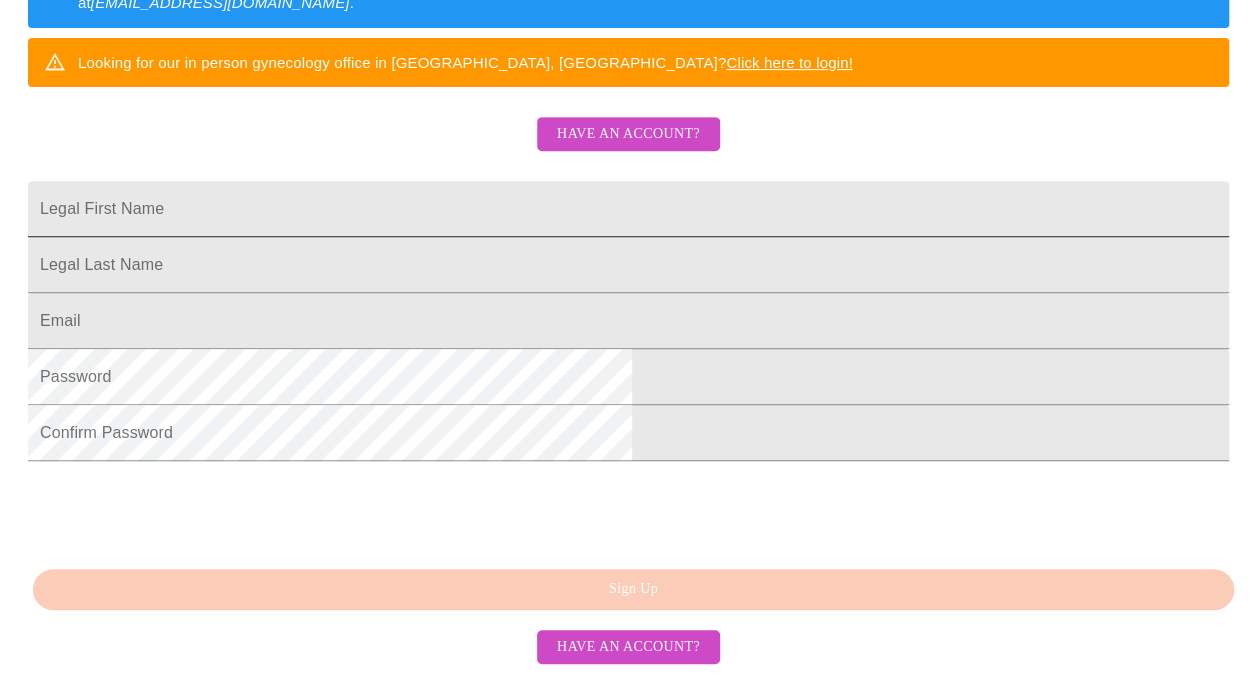 click on "Legal First Name" at bounding box center (628, 209) 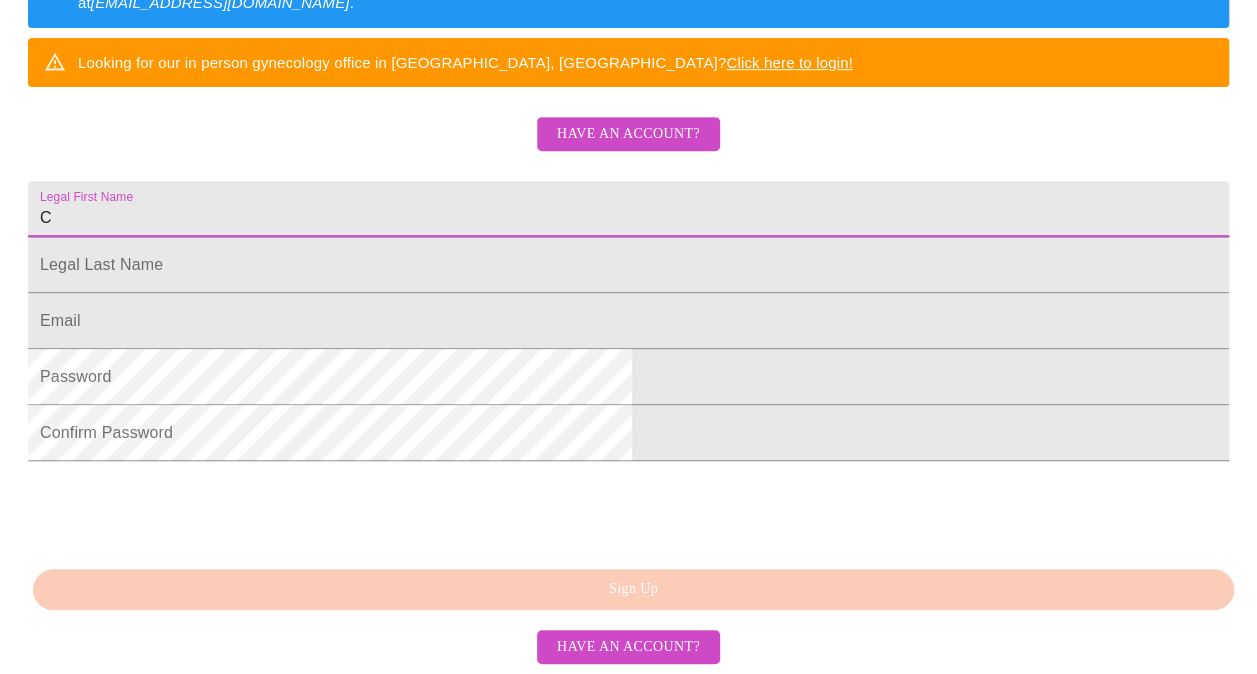 click on "C" at bounding box center (628, 209) 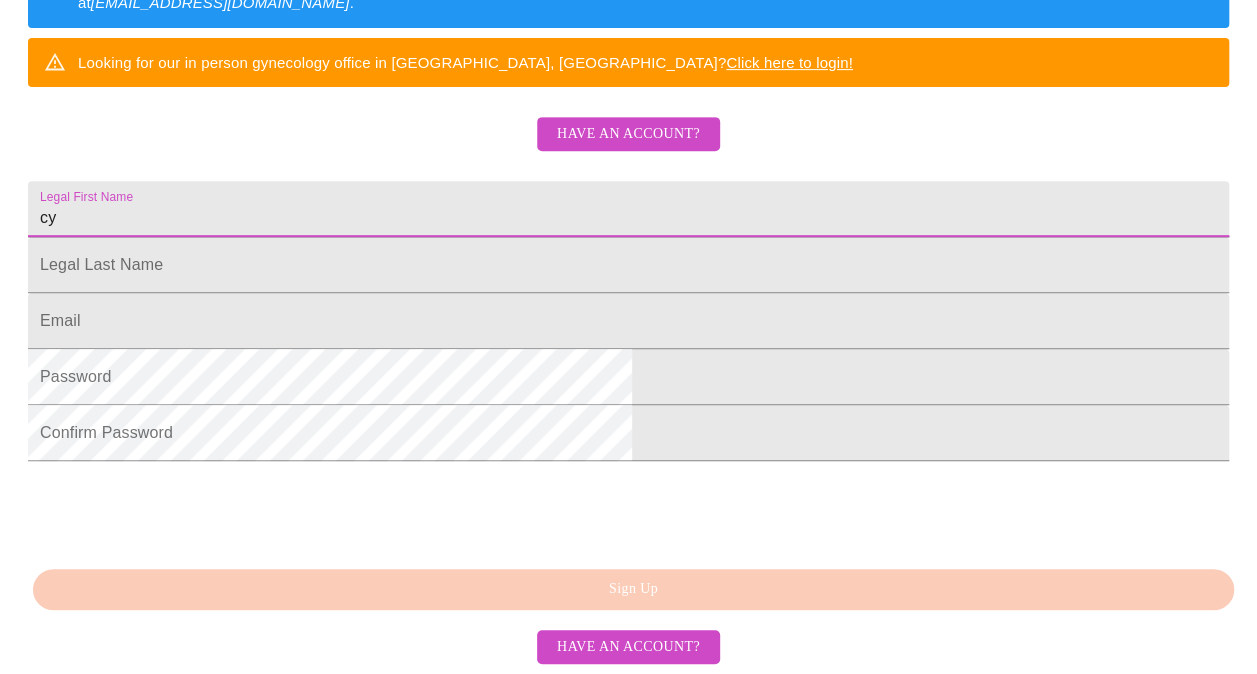 type on "c" 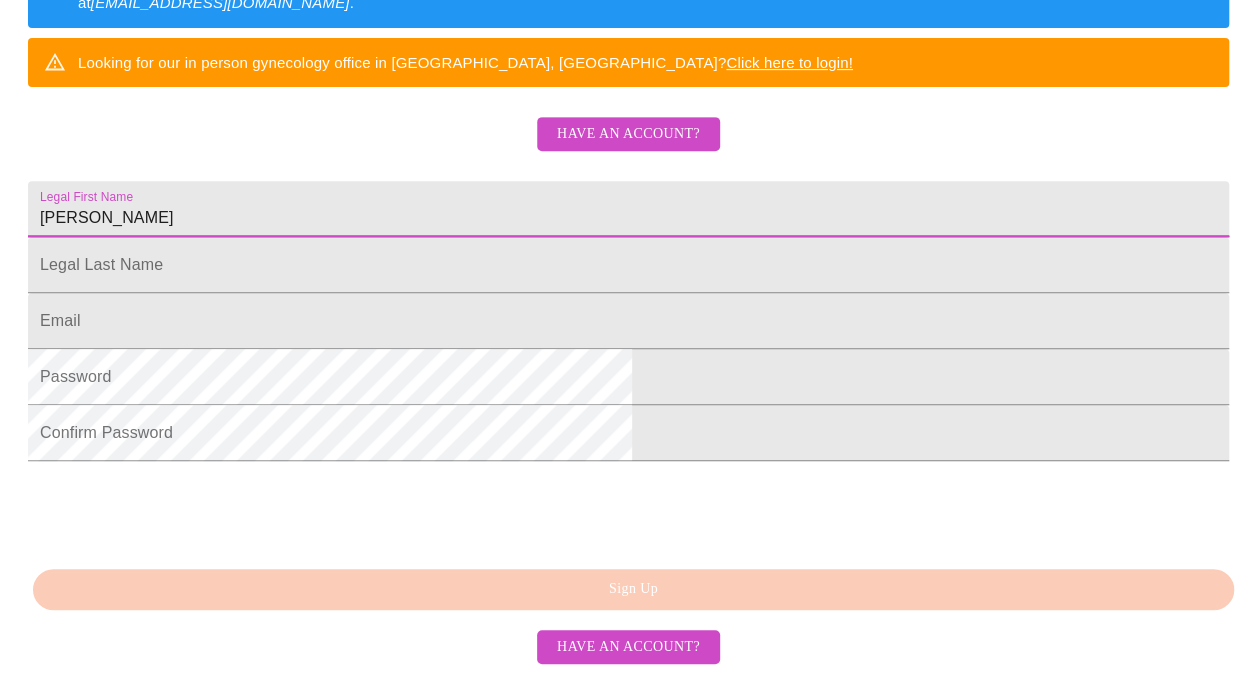 type on "Cynthia" 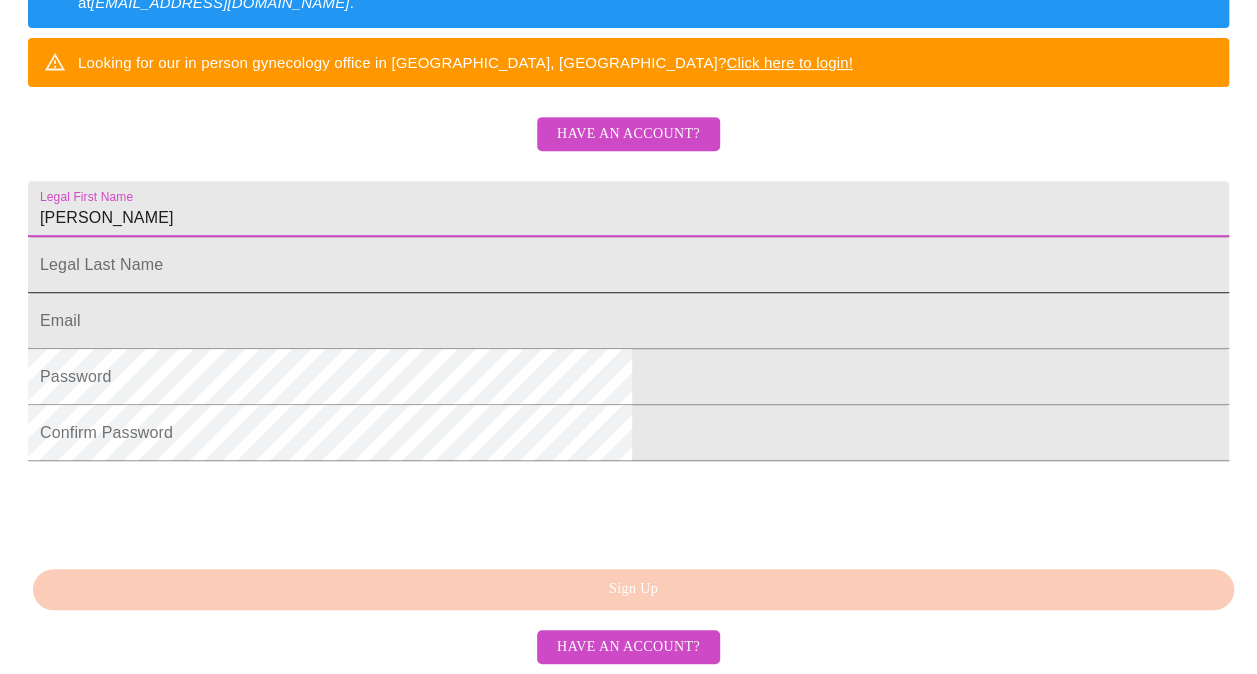 click on "Legal First Name" at bounding box center [628, 209] 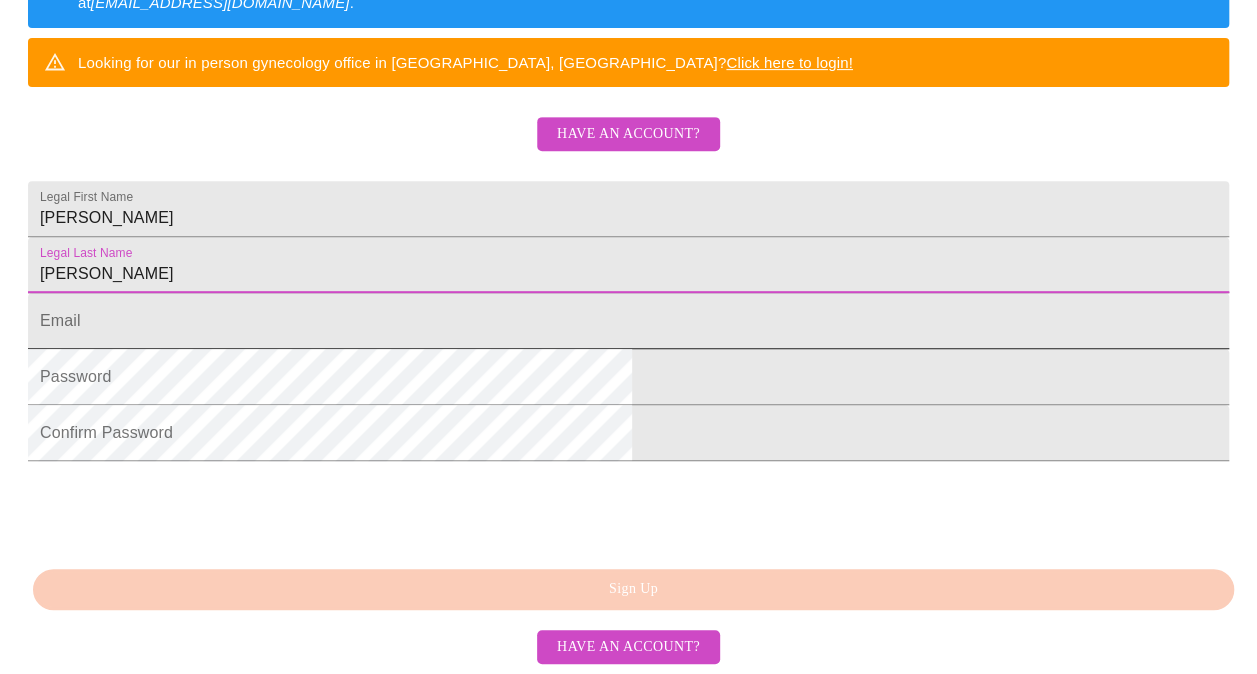 type on "Koskiewicz" 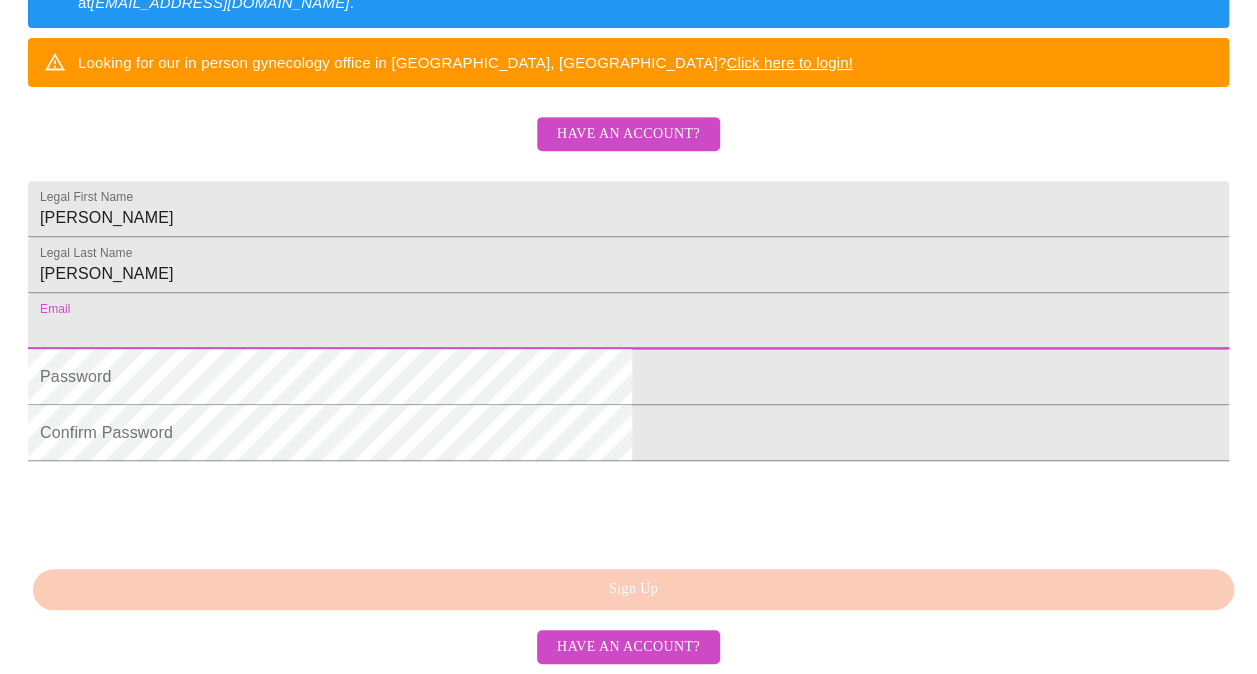 type on "[EMAIL_ADDRESS][DOMAIN_NAME]" 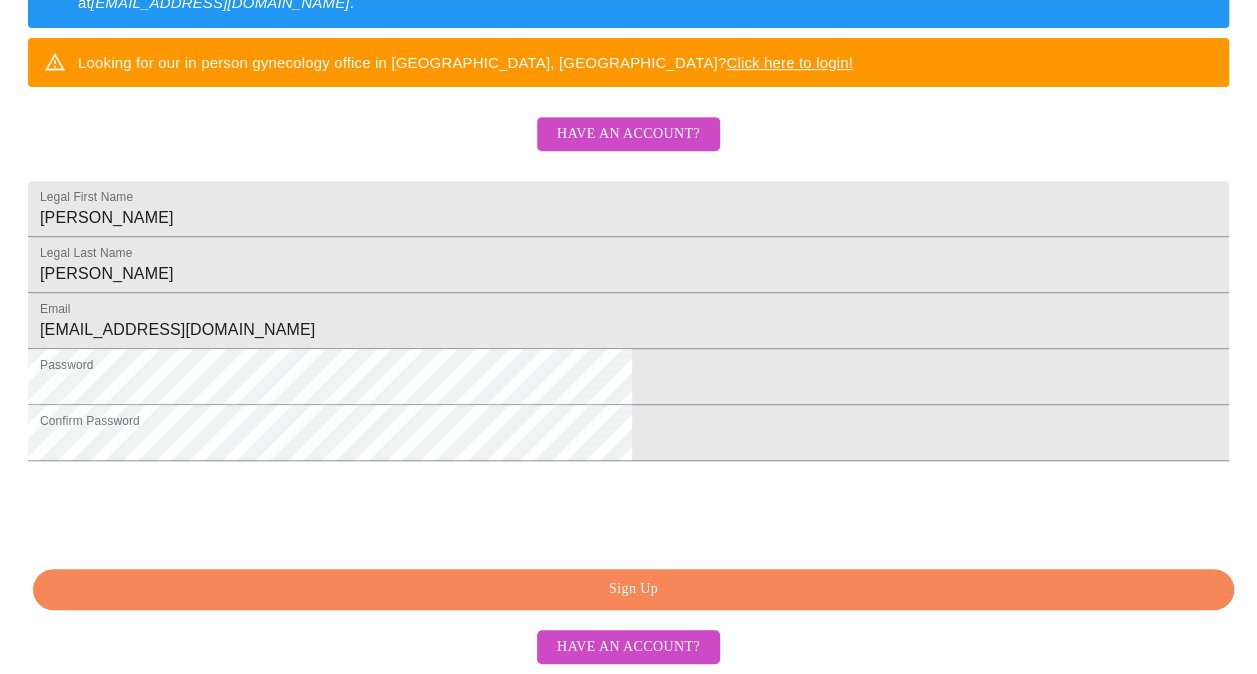 click on "Sign Up" at bounding box center [633, 589] 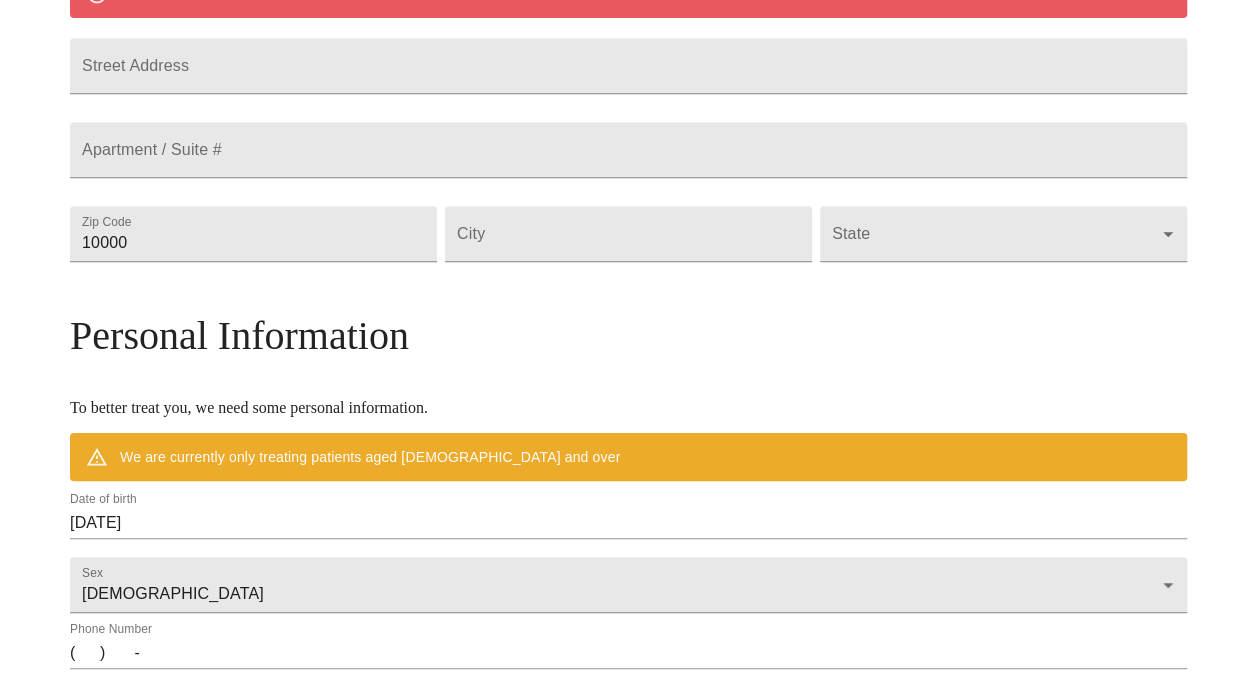 scroll, scrollTop: 460, scrollLeft: 0, axis: vertical 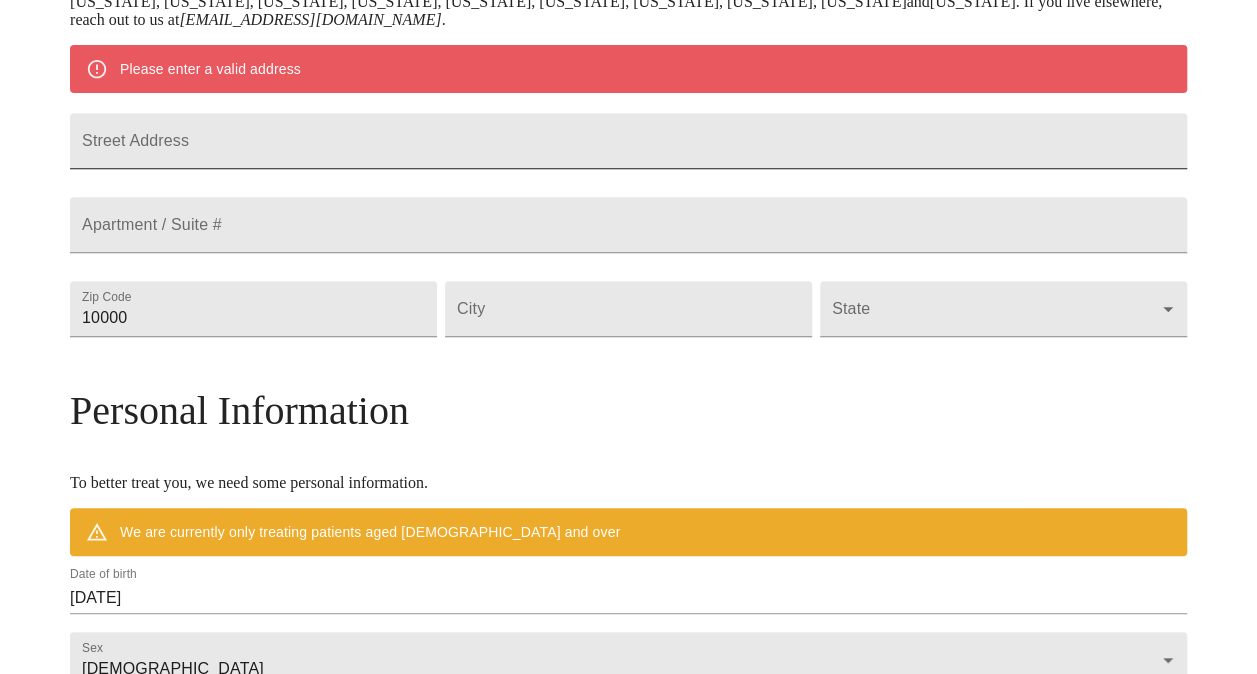click on "Street Address" at bounding box center (628, 141) 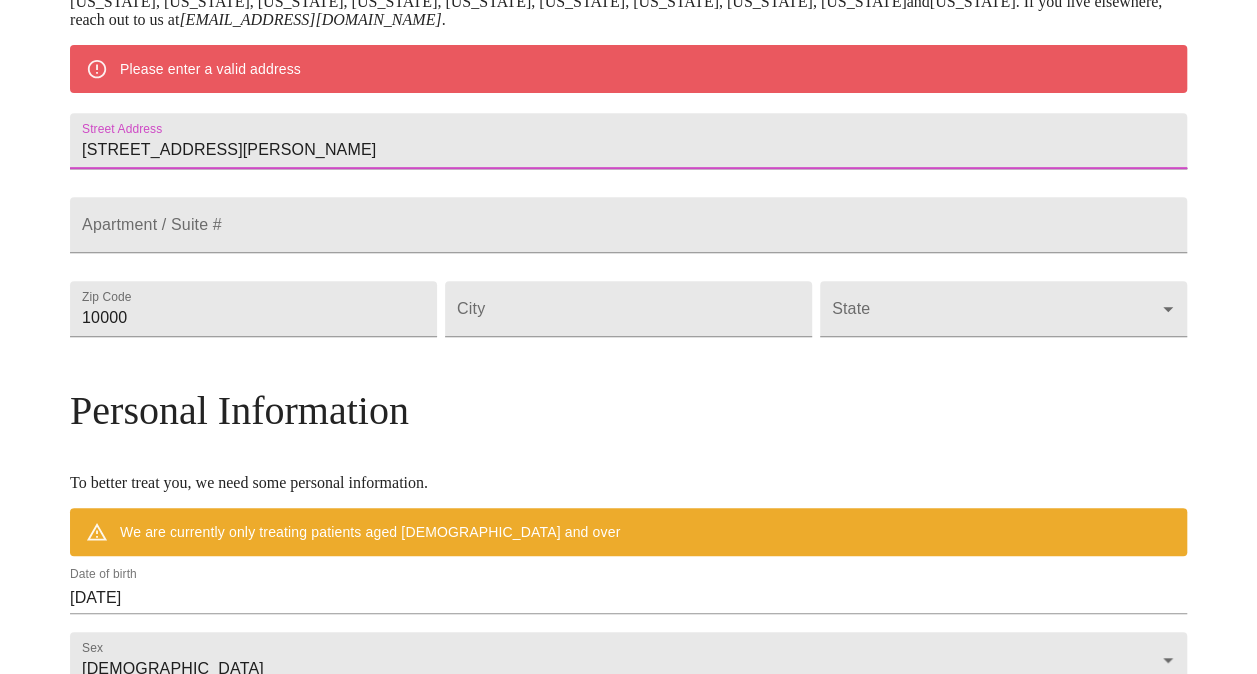 type on "272 Winston Lane" 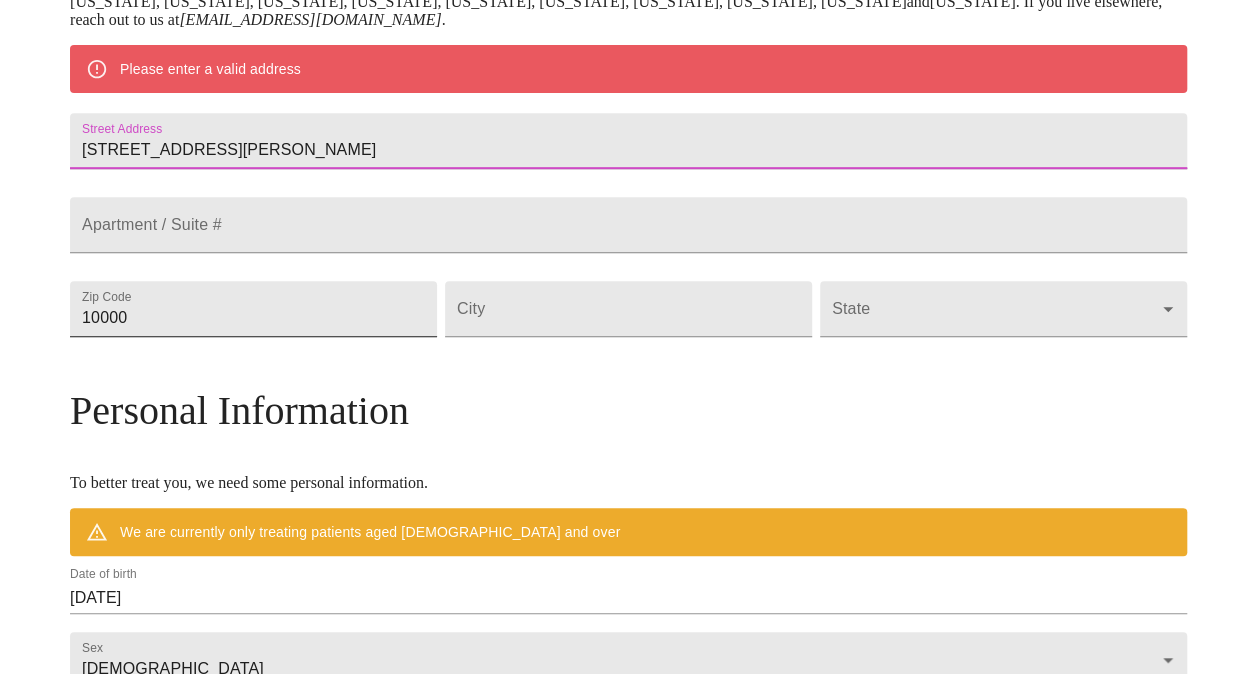 click on "10000" at bounding box center [253, 309] 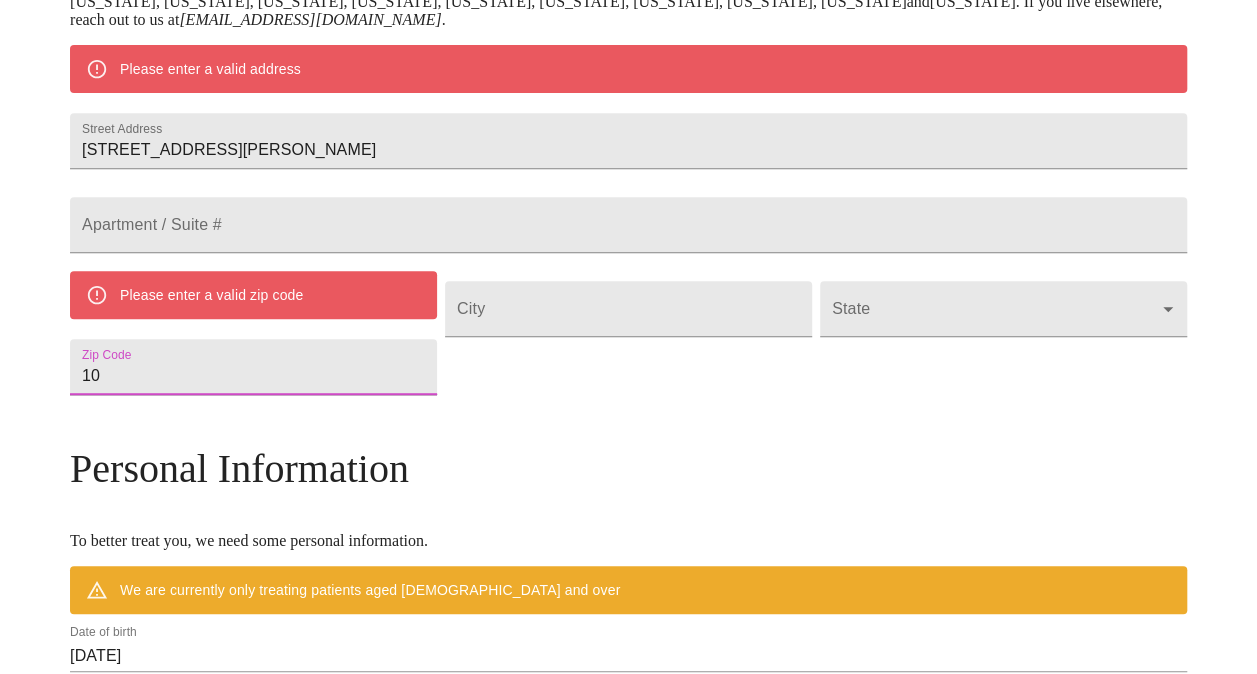 type on "1" 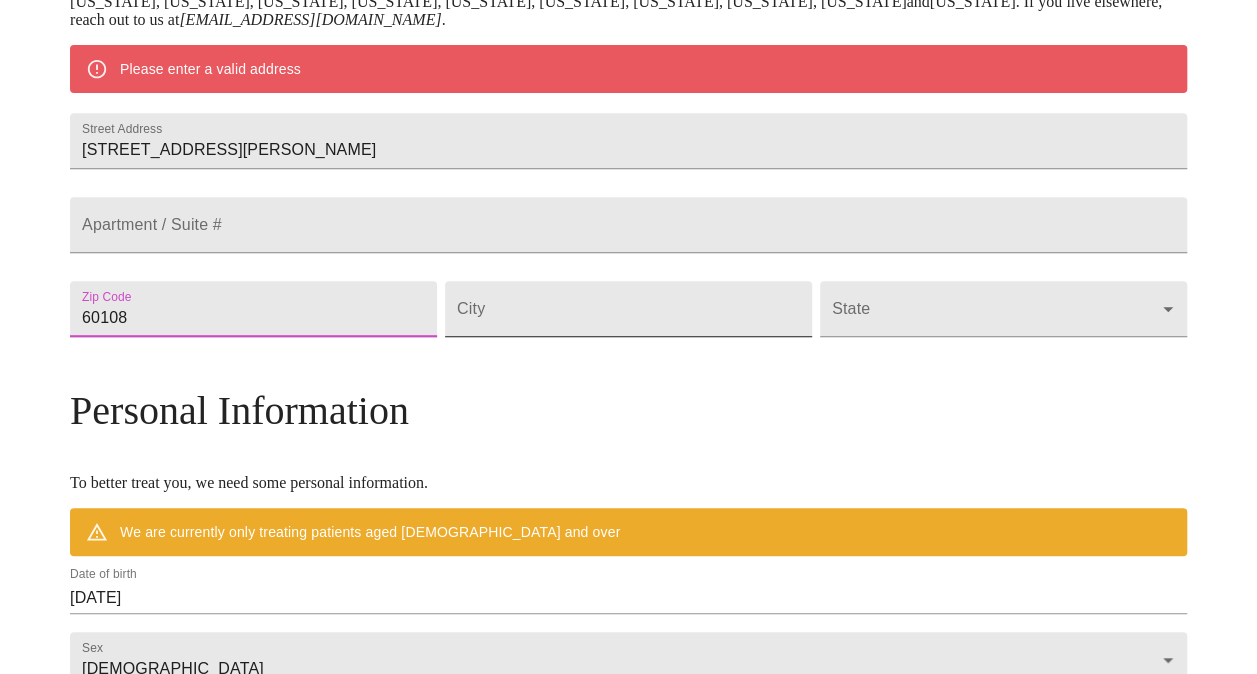 type on "60108" 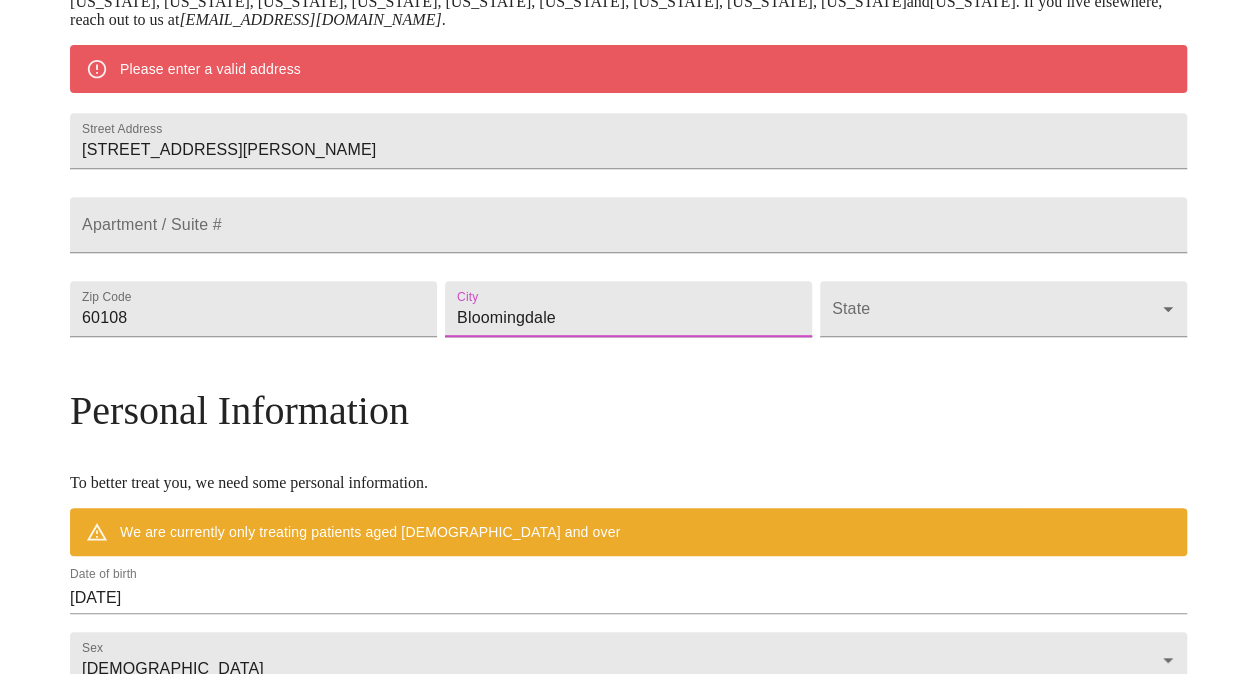 type on "Bloomingdale" 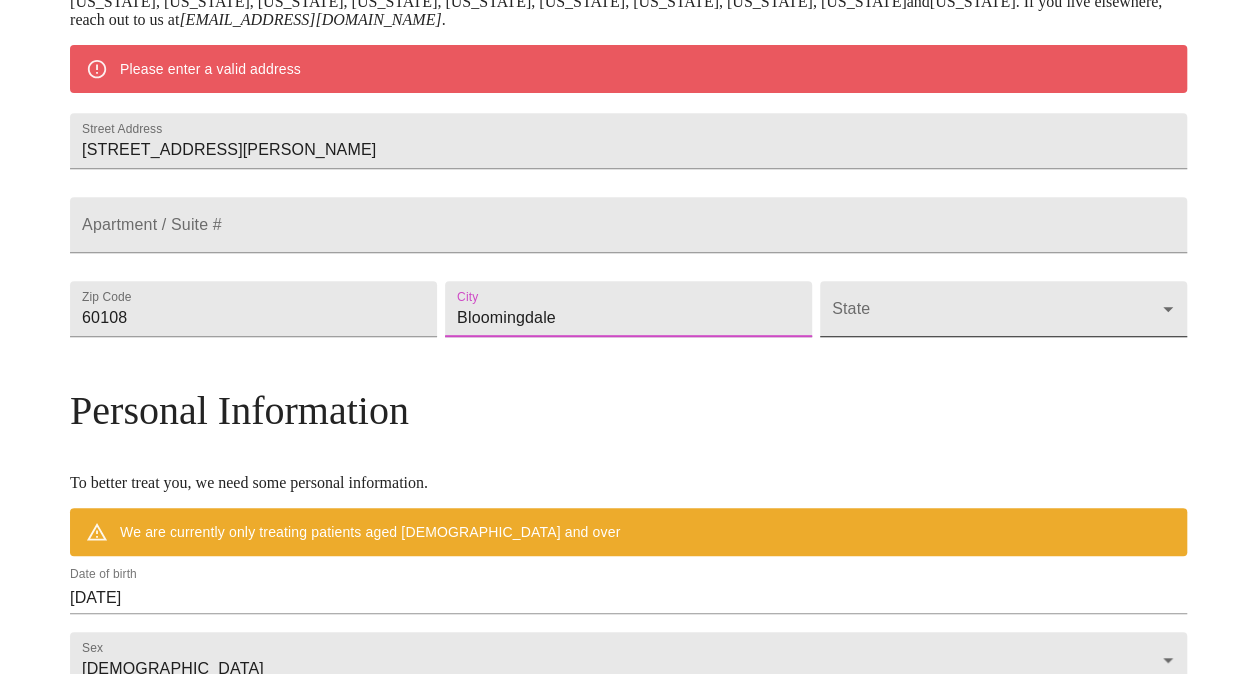 click on "MyMenopauseRx Welcome to MyMenopauseRx Since it's your first time here, you'll need to enter some medical and social information.  We'll guide you through it! Mailing Address We currently are only supporting patients from  Alabama, Arizona, Colorado, Delaware, Florida, Georgia, Idaho, Illinois, Indiana, Indiana, Iowa, Kansas, Kentucky, Louisiana, Maine, Michigan, Minnesota, Mississippi, Missouri, Nevada, Ohio, Oklahoma, Pennsylvania, Tennessee, Texas, Utah, Washington, West Virginia  and  Wisconsin . If you live elsewhere, reach out to us at  hello@mymenopauserx.com . Please enter a valid address Street Address 272 Winston Lane Apartment / Suite # Zip Code 60108 City Bloomingdale State ​ Personal Information To better treat you, we need some personal information. We are currently only treating patients aged 38 and over Date of birth 07/19/2025 Sex Female Female Phone Number (   )    - Receive Text Message Notifications Terms of Service & Privacy Policy By  Continuing Terms of Service  and our" at bounding box center (628, 336) 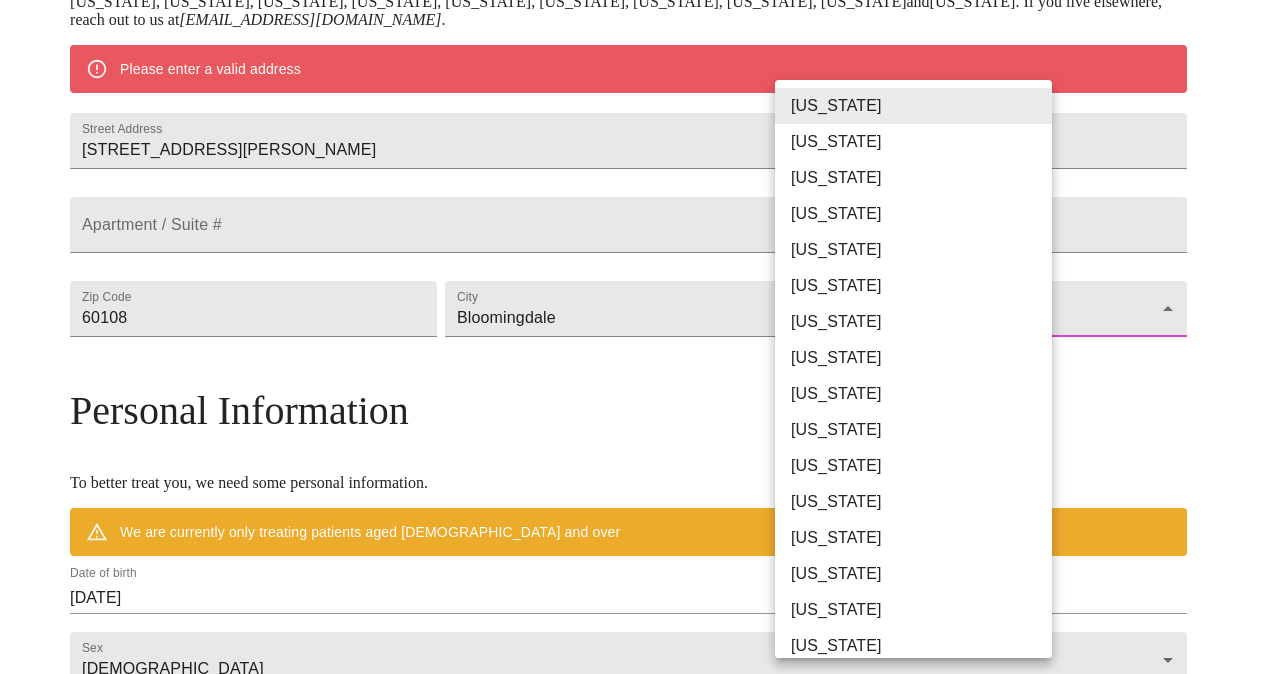 click on "[US_STATE]" at bounding box center (921, 538) 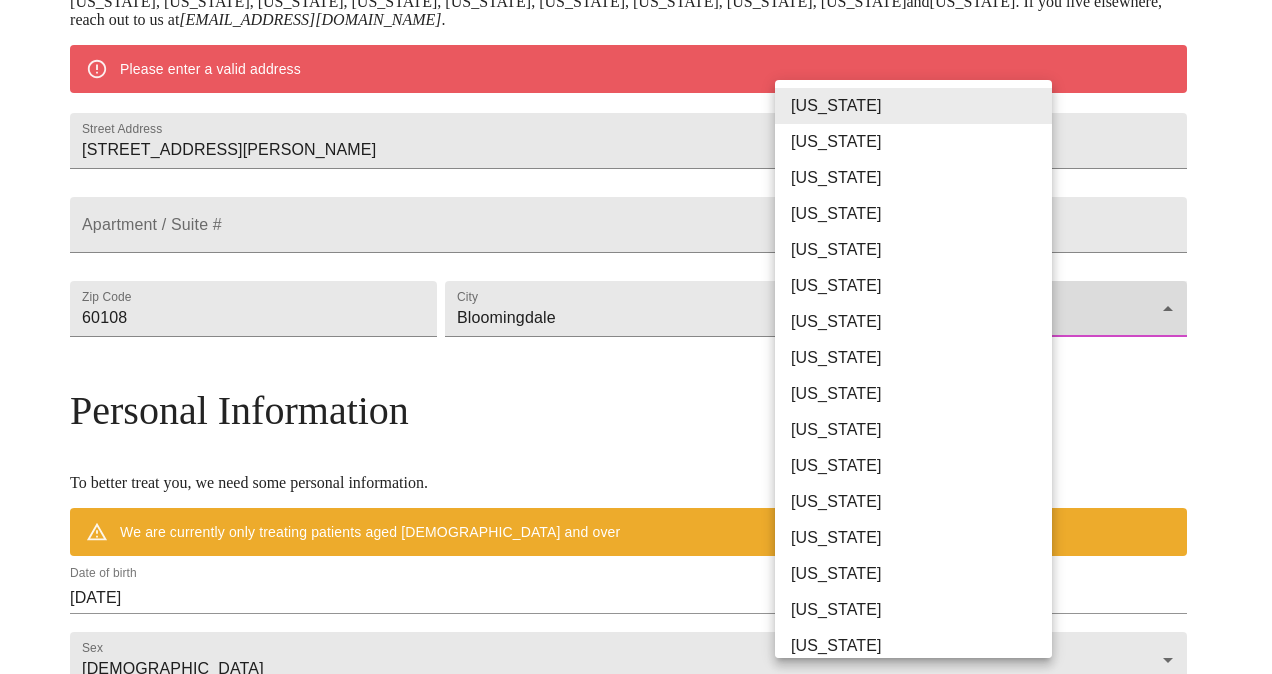 type on "[US_STATE]" 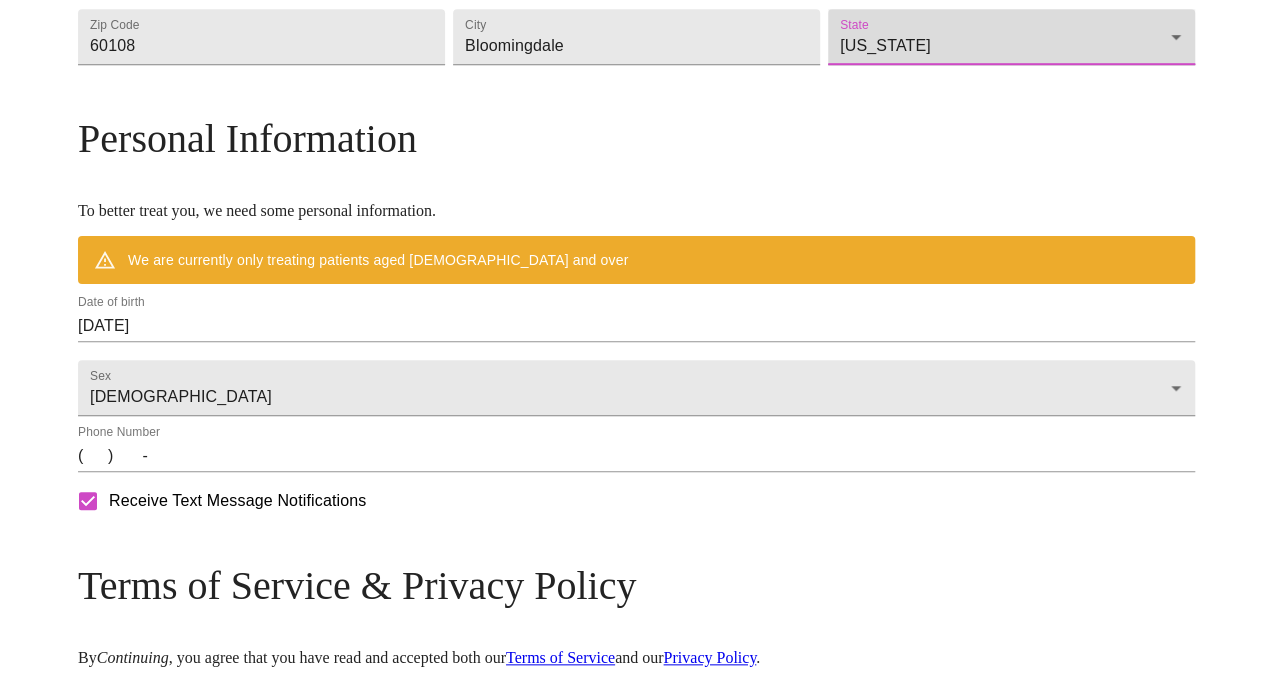 scroll, scrollTop: 674, scrollLeft: 0, axis: vertical 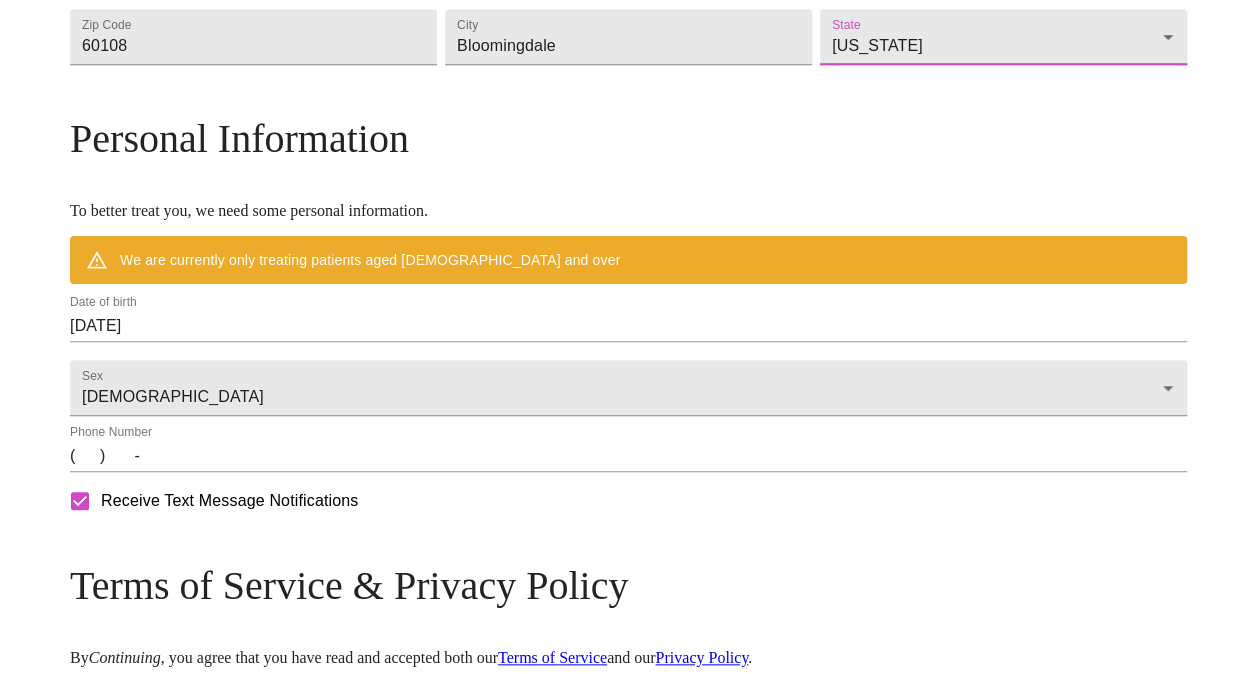 click on "07/19/2025" at bounding box center (628, 326) 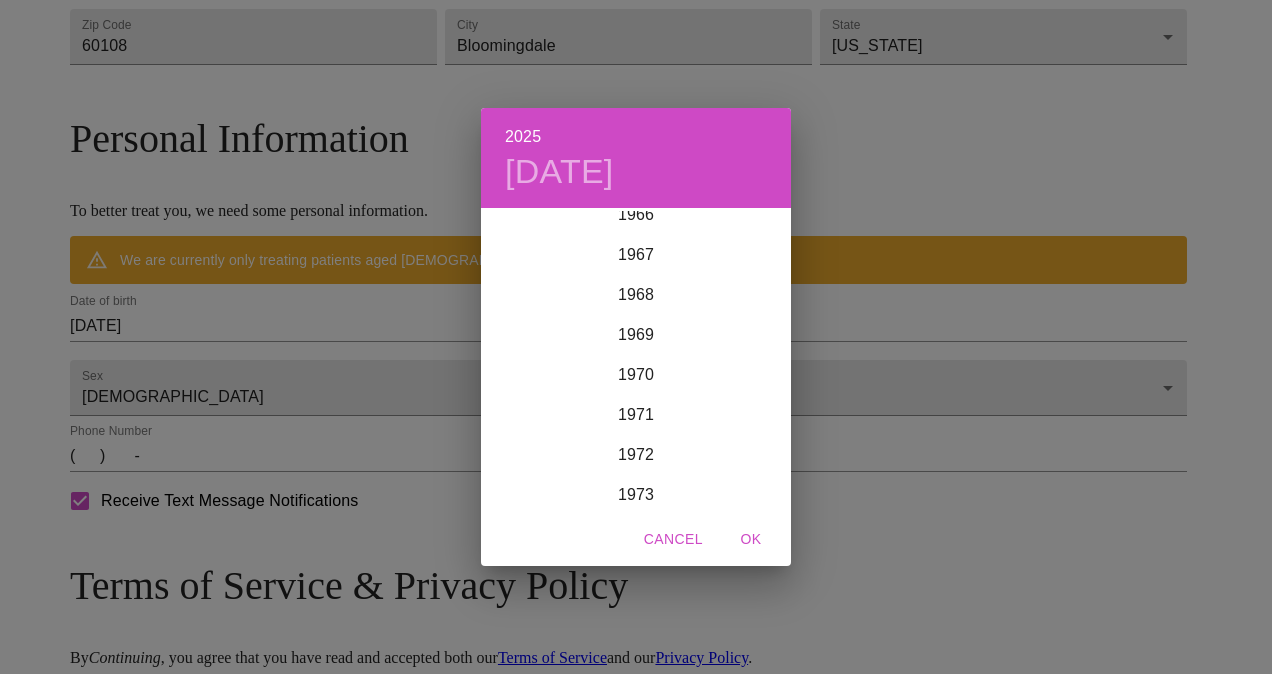 scroll, scrollTop: 2811, scrollLeft: 0, axis: vertical 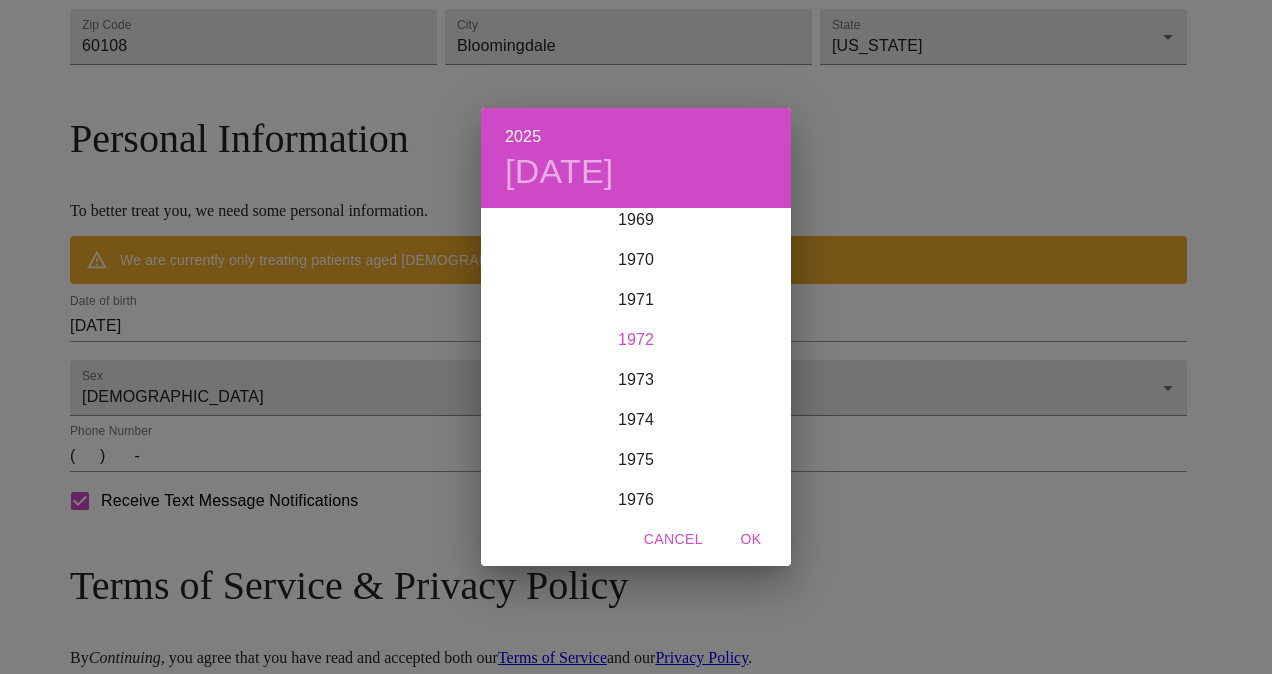 click on "1972" at bounding box center (636, 340) 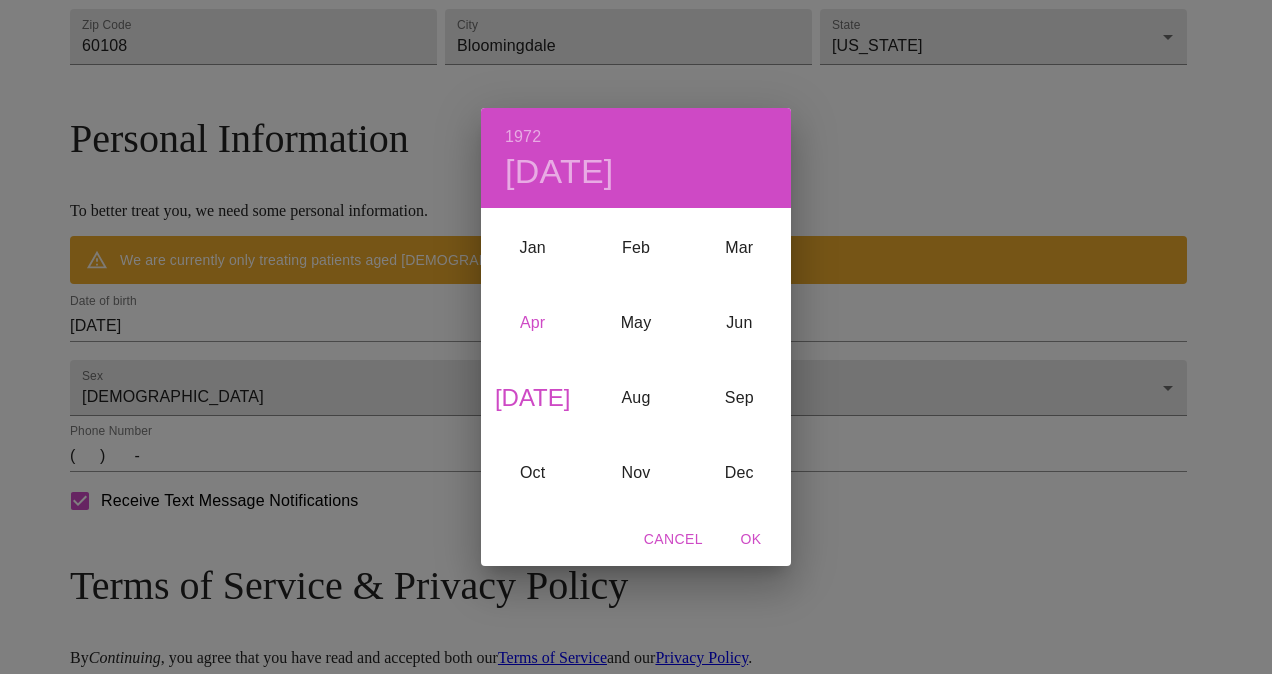 click on "Apr" at bounding box center (532, 323) 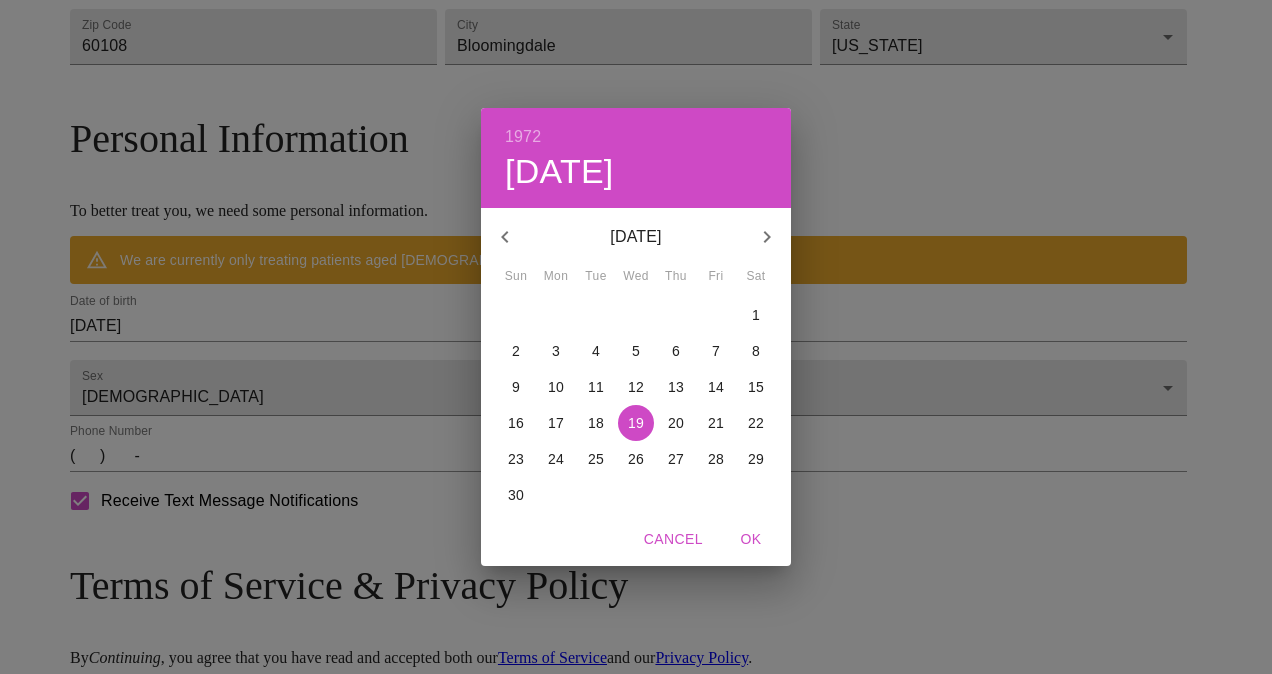 click on "12" at bounding box center [636, 387] 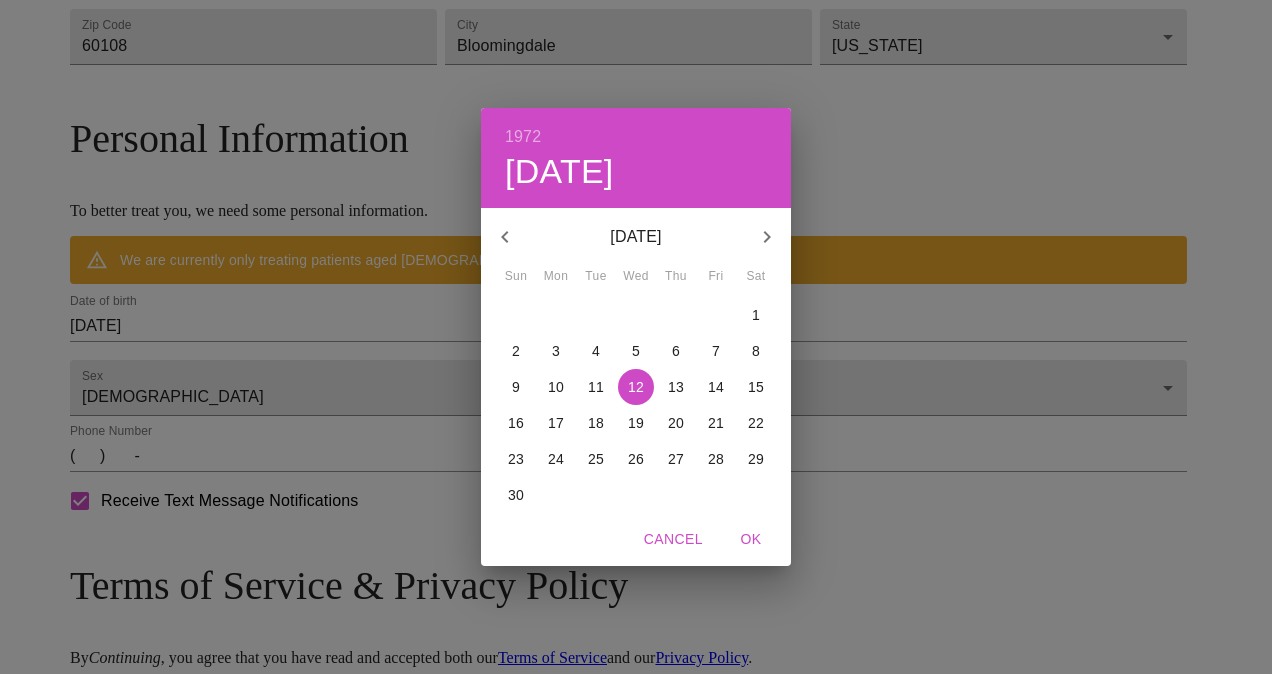 click on "1972 Wed, Apr 12 April 1972 Sun Mon Tue Wed Thu Fri Sat 26 27 28 29 30 31 1 2 3 4 5 6 7 8 9 10 11 12 13 14 15 16 17 18 19 20 21 22 23 24 25 26 27 28 29 30 1 2 3 4 5 6 Cancel OK" at bounding box center [636, 337] 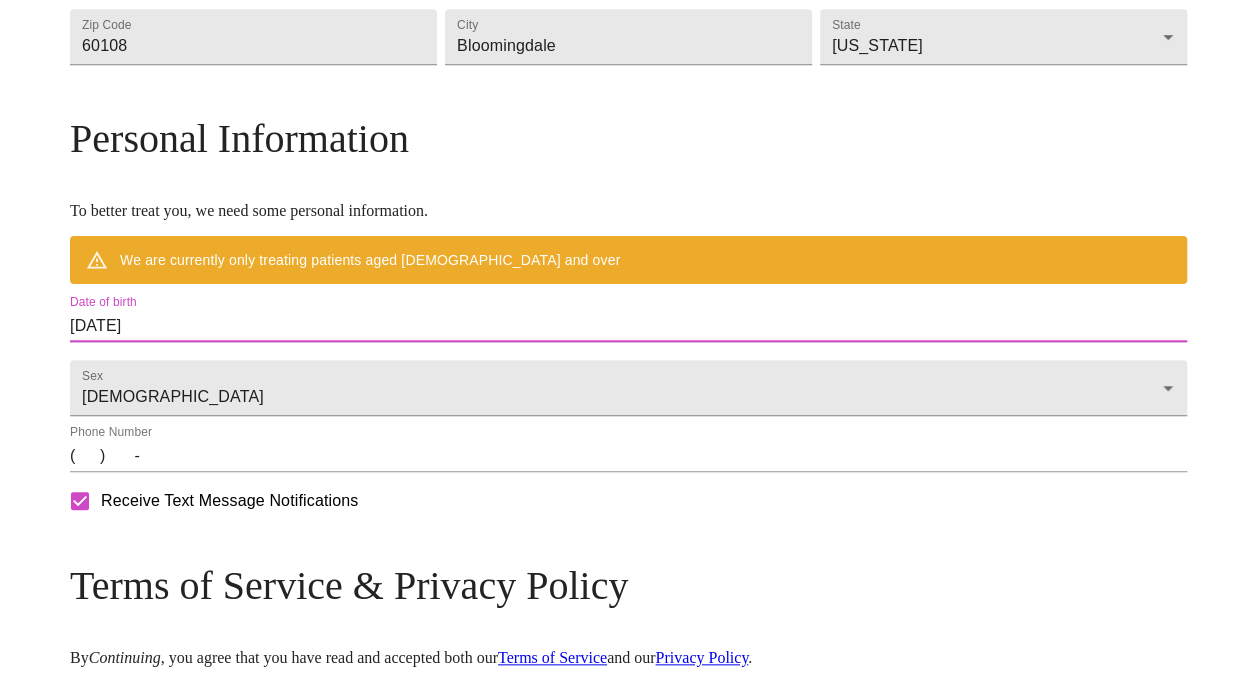 click on "07/19/2025" at bounding box center [628, 326] 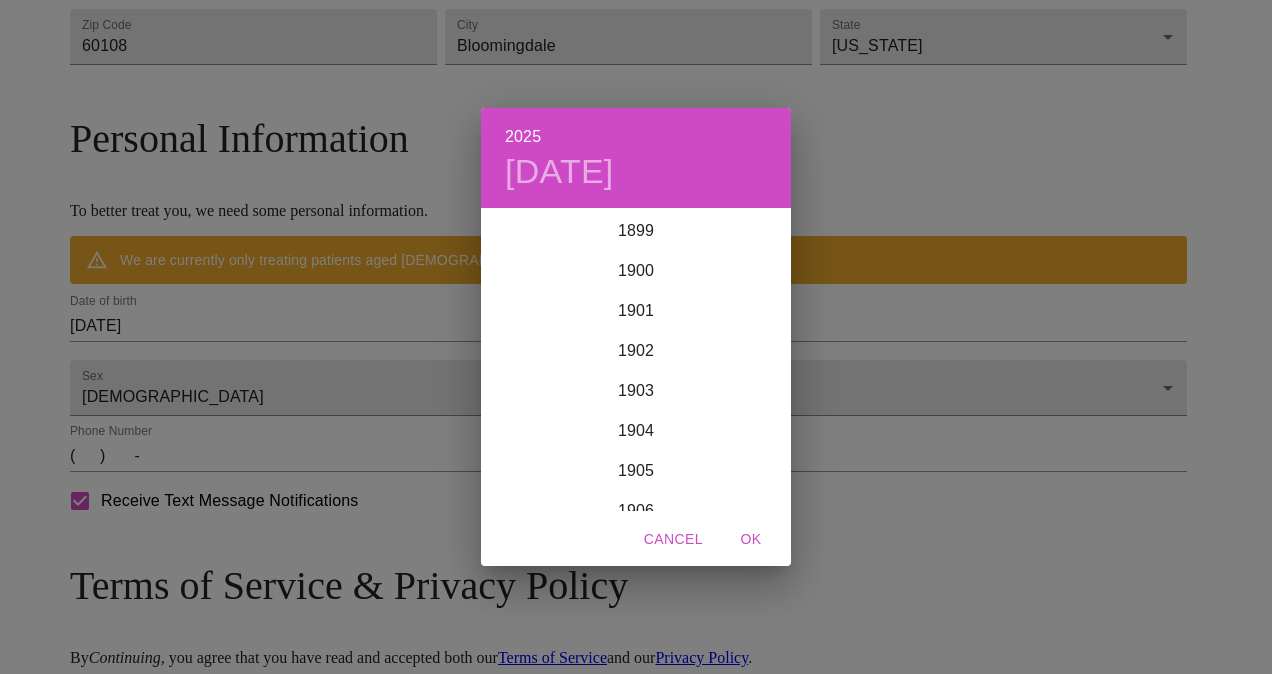 scroll, scrollTop: 4920, scrollLeft: 0, axis: vertical 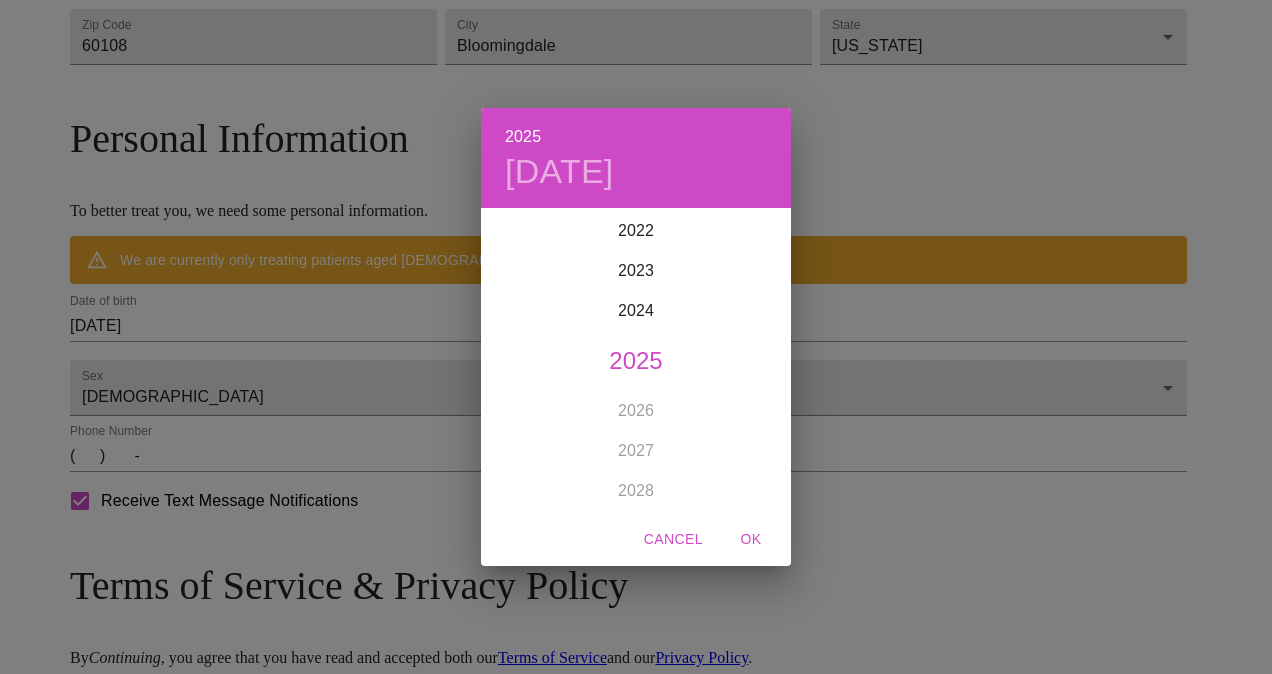 click on "2025 Sat, Jul 19 1899 1900 1901 1902 1903 1904 1905 1906 1907 1908 1909 1910 1911 1912 1913 1914 1915 1916 1917 1918 1919 1920 1921 1922 1923 1924 1925 1926 1927 1928 1929 1930 1931 1932 1933 1934 1935 1936 1937 1938 1939 1940 1941 1942 1943 1944 1945 1946 1947 1948 1949 1950 1951 1952 1953 1954 1955 1956 1957 1958 1959 1960 1961 1962 1963 1964 1965 1966 1967 1968 1969 1970 1971 1972 1973 1974 1975 1976 1977 1978 1979 1980 1981 1982 1983 1984 1985 1986 1987 1988 1989 1990 1991 1992 1993 1994 1995 1996 1997 1998 1999 2000 2001 2002 2003 2004 2005 2006 2007 2008 2009 2010 2011 2012 2013 2014 2015 2016 2017 2018 2019 2020 2021 2022 2023 2024 2025 2026 2027 2028 2029 2030 2031 2032 2033 2034 2035 2036 2037 2038 2039 2040 2041 2042 2043 2044 2045 2046 2047 2048 2049 2050 2051 2052 2053 2054 2055 2056 2057 2058 2059 2060 2061 2062 2063 2064 2065 2066 2067 2068 2069 2070 2071 2072 2073 2074 2075 2076 2077 2078 2079 2080 2081 2082 2083 2084 2085 2086 2087 2088 2089 2090 2091 2092 2093 2094 2095 2096 2097 2098 2099 OK" at bounding box center (636, 337) 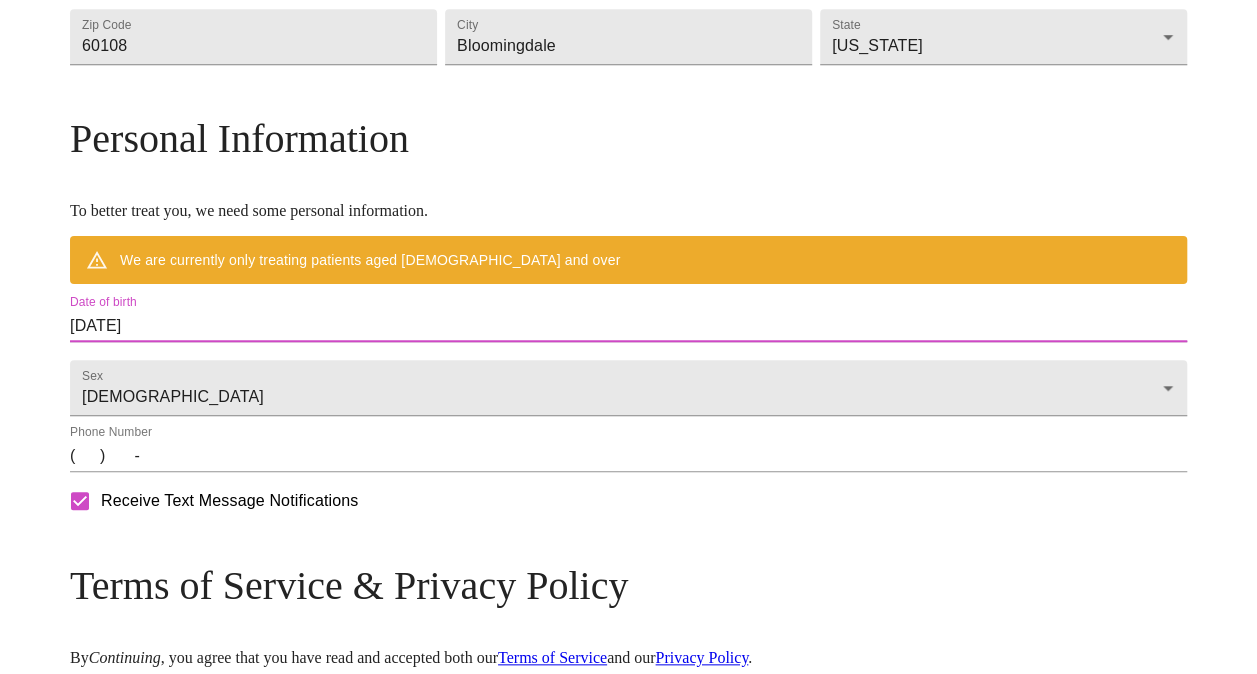 click on "07/19/2025" at bounding box center [628, 326] 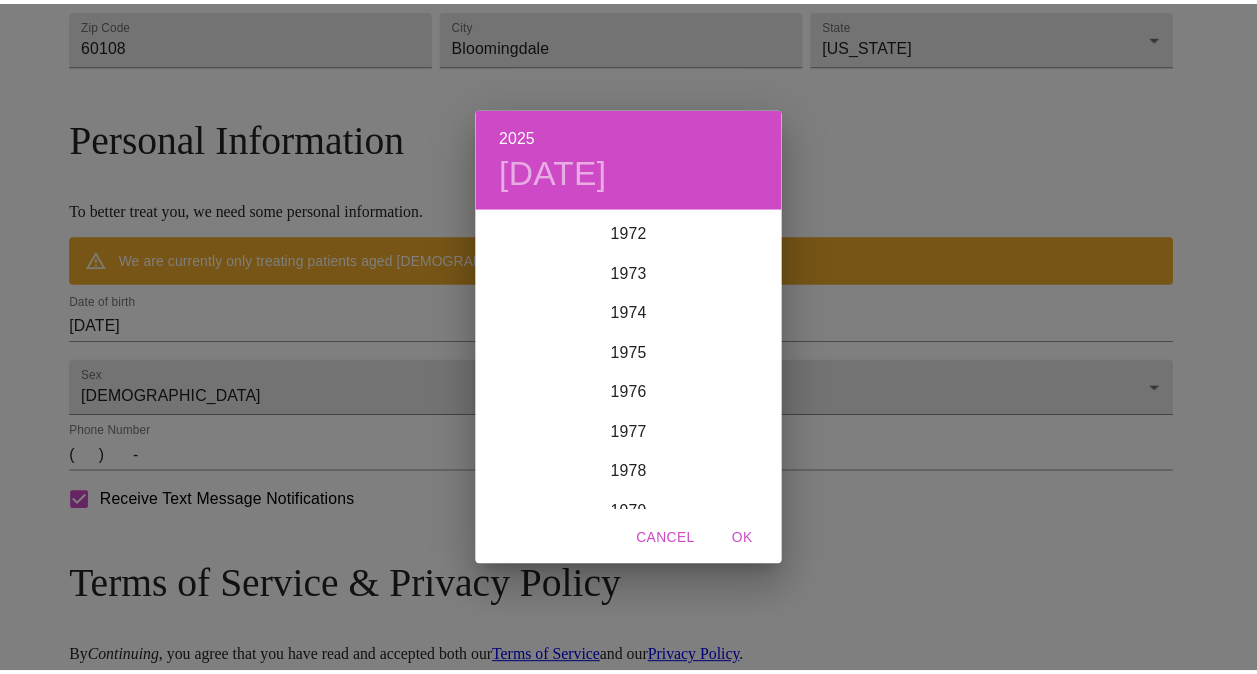 scroll, scrollTop: 2916, scrollLeft: 0, axis: vertical 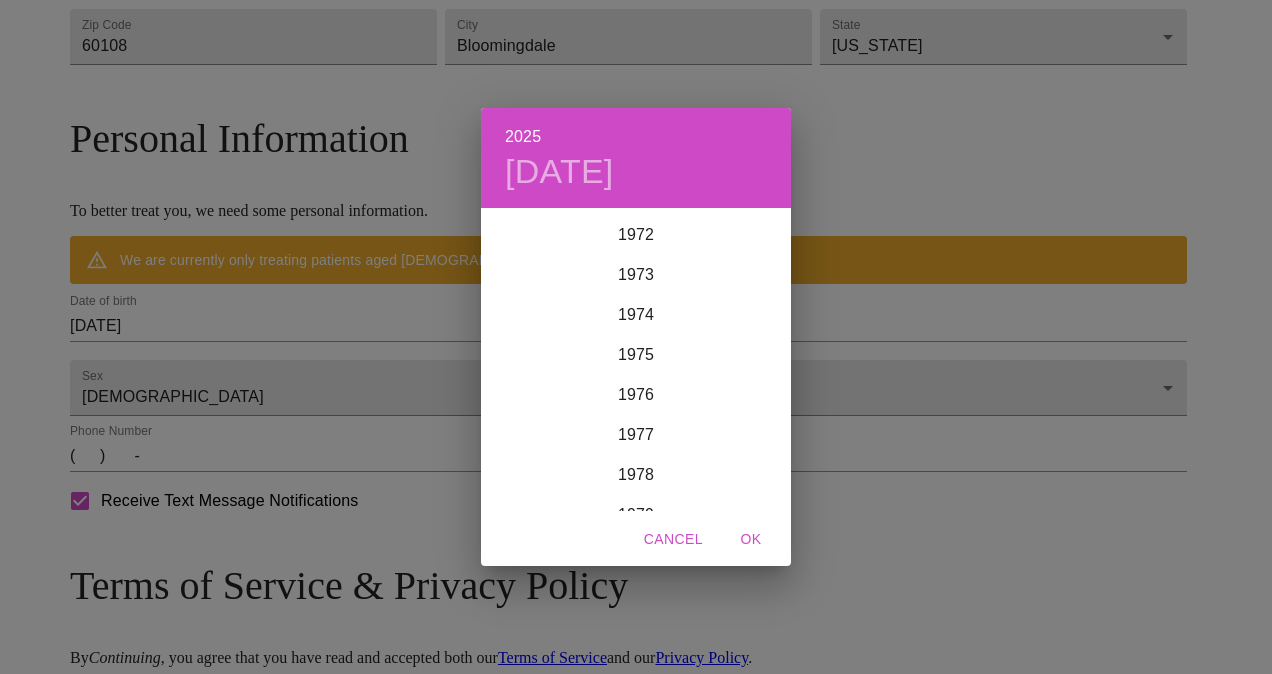 click on "1972" at bounding box center (636, 235) 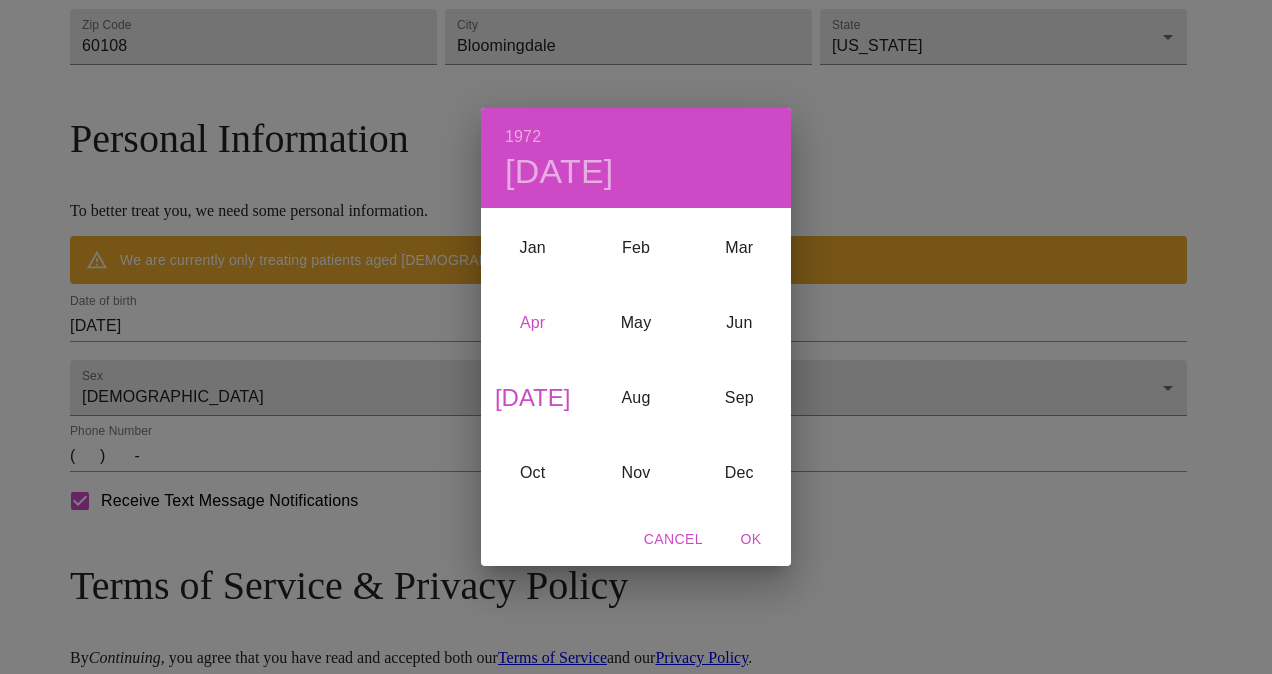 click on "Apr" at bounding box center [532, 323] 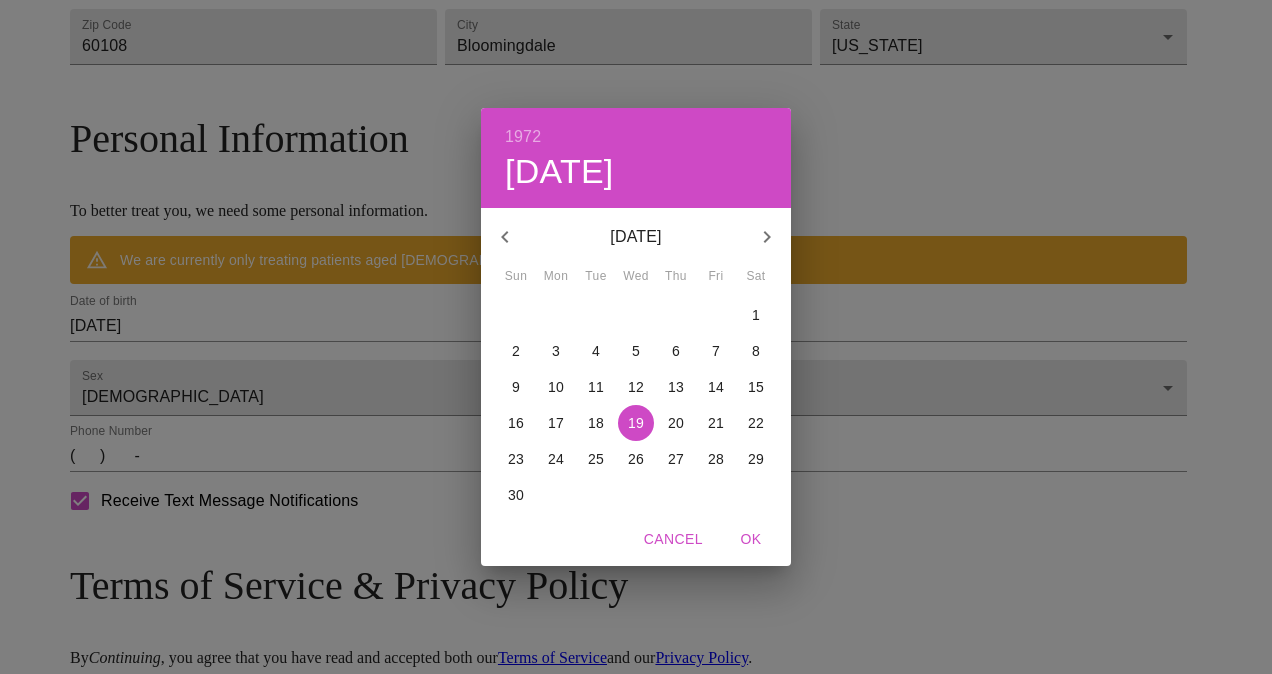 click on "12" at bounding box center (636, 387) 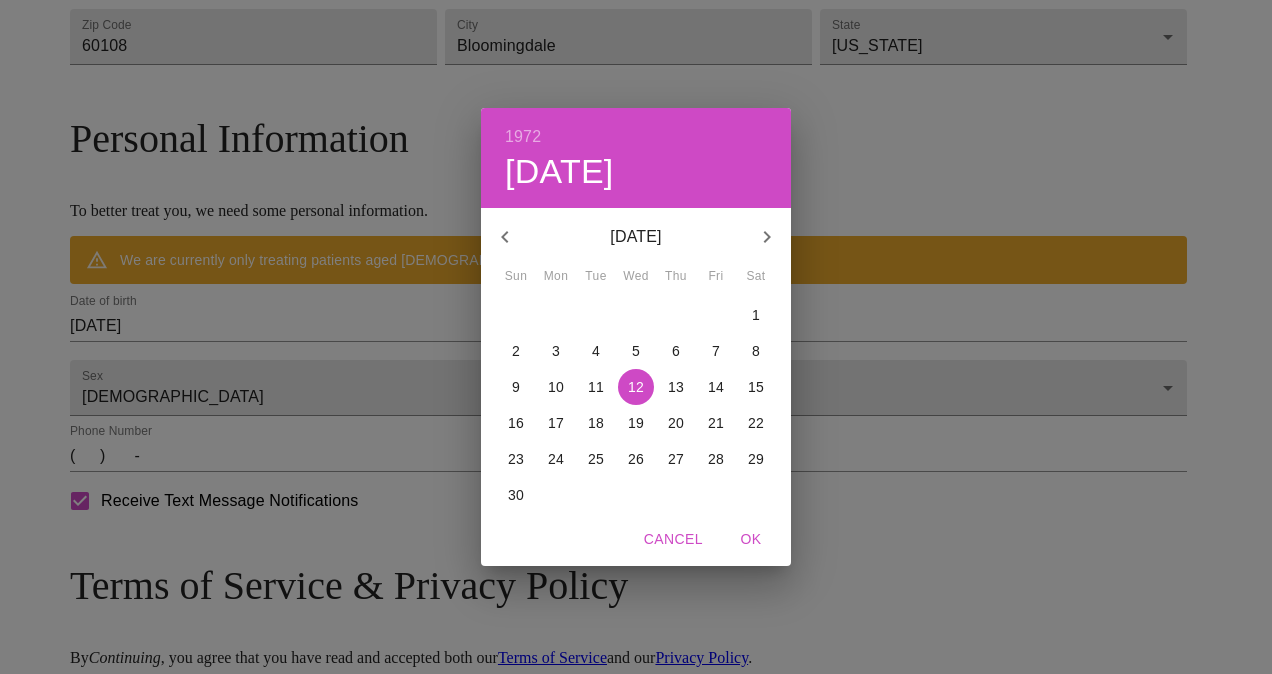 click on "OK" at bounding box center [751, 539] 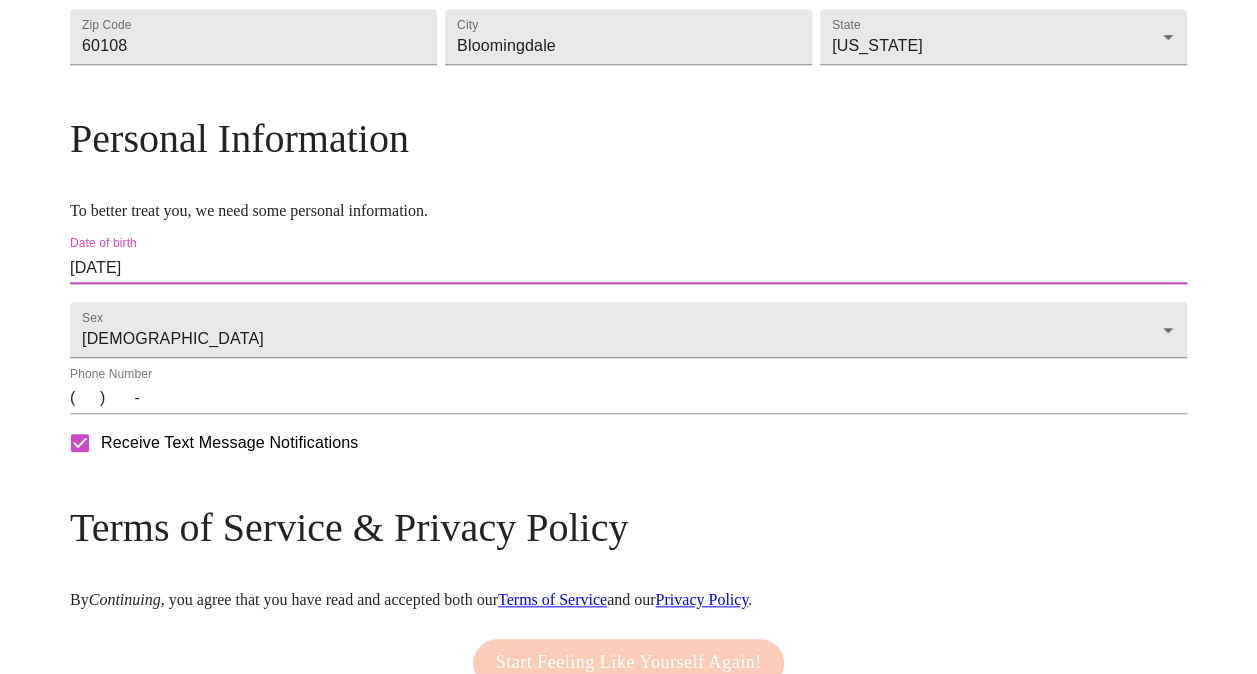 click on "(   )    -" at bounding box center [628, 398] 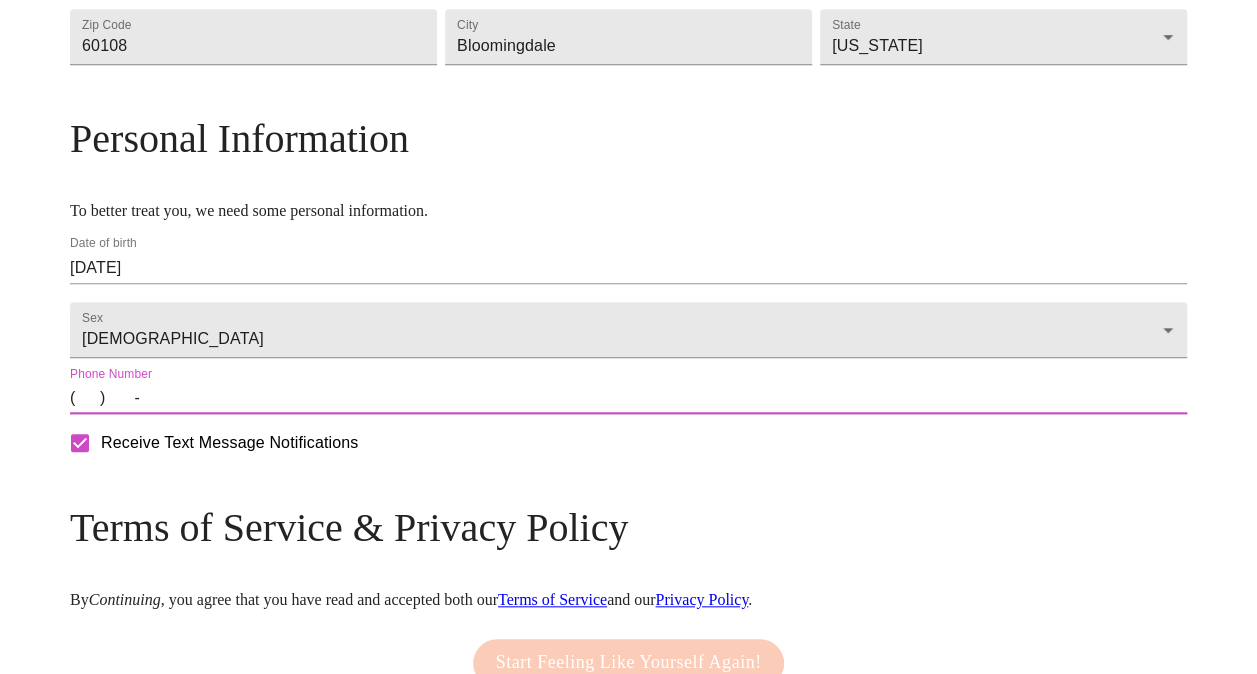 type on "(630) 750-6463" 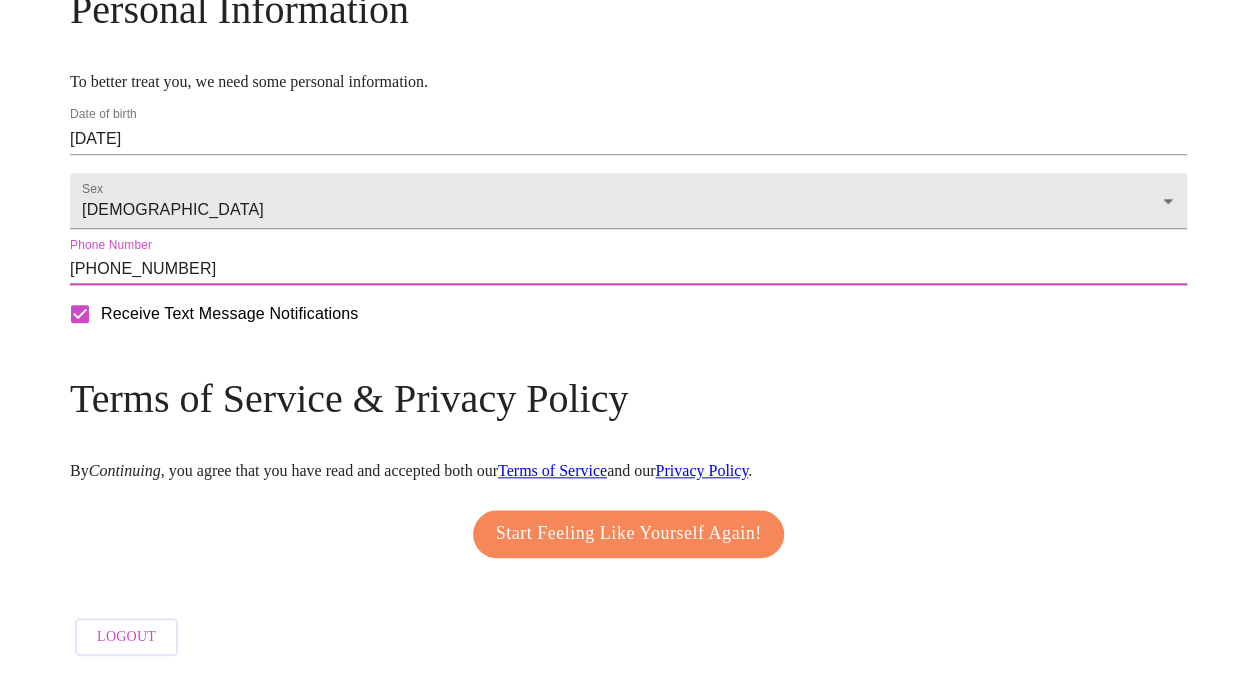 scroll, scrollTop: 864, scrollLeft: 0, axis: vertical 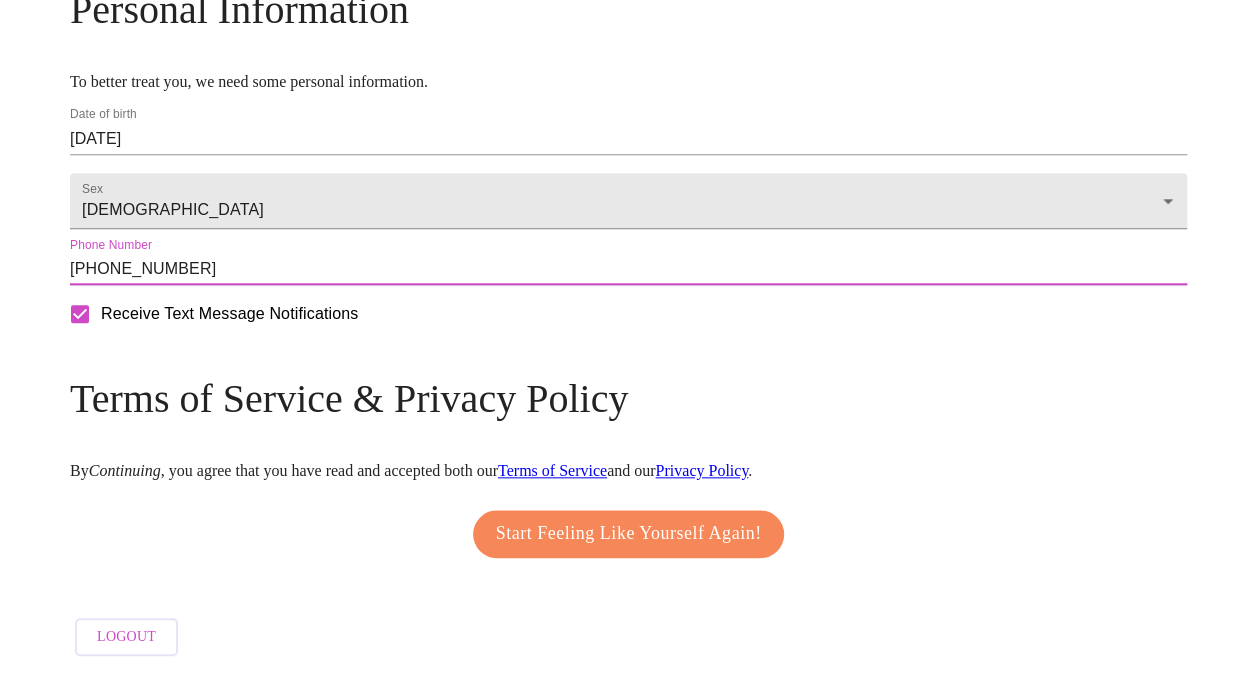 click on "Start Feeling Like Yourself Again!" at bounding box center [629, 534] 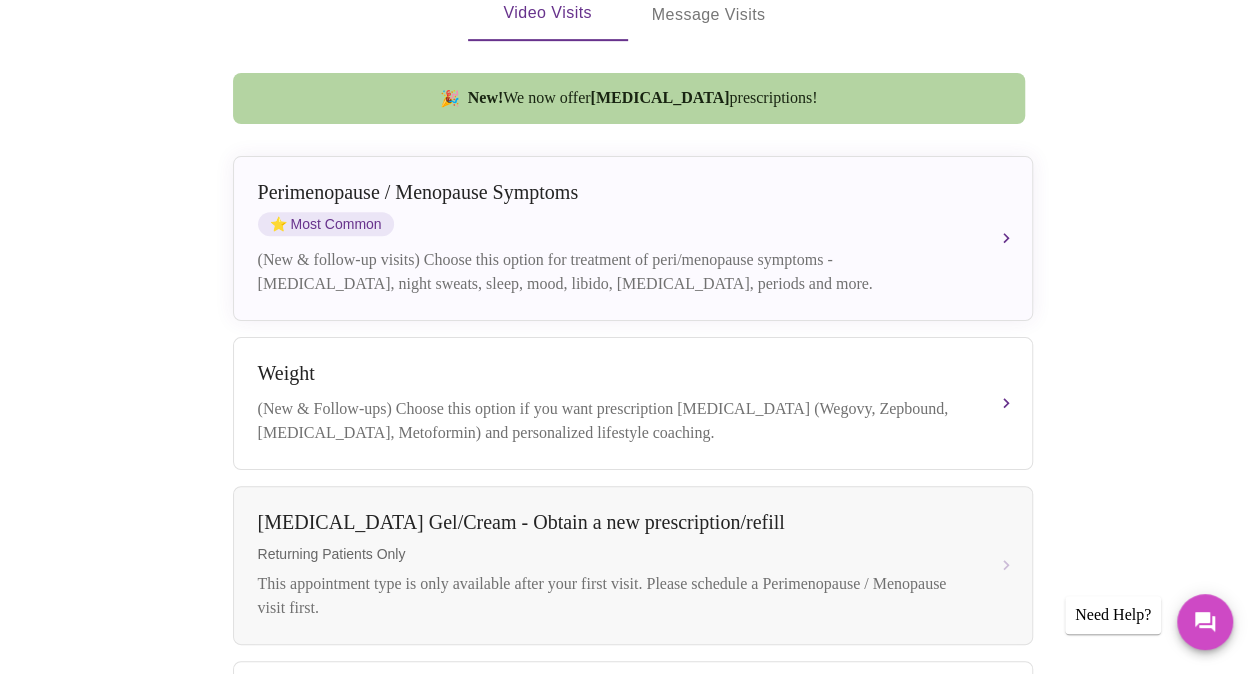 scroll, scrollTop: 484, scrollLeft: 0, axis: vertical 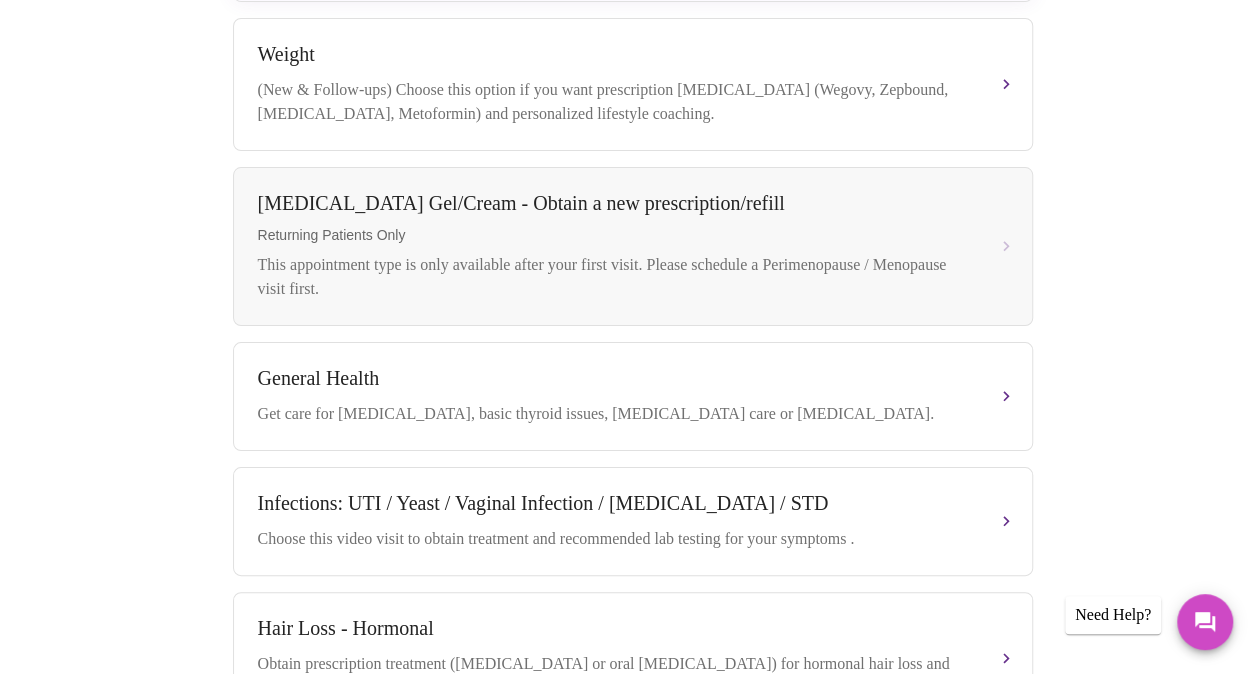 click on "General Health Get care for pre-diabetes, basic thyroid issues, cholesterol care or bone health." at bounding box center (633, 396) 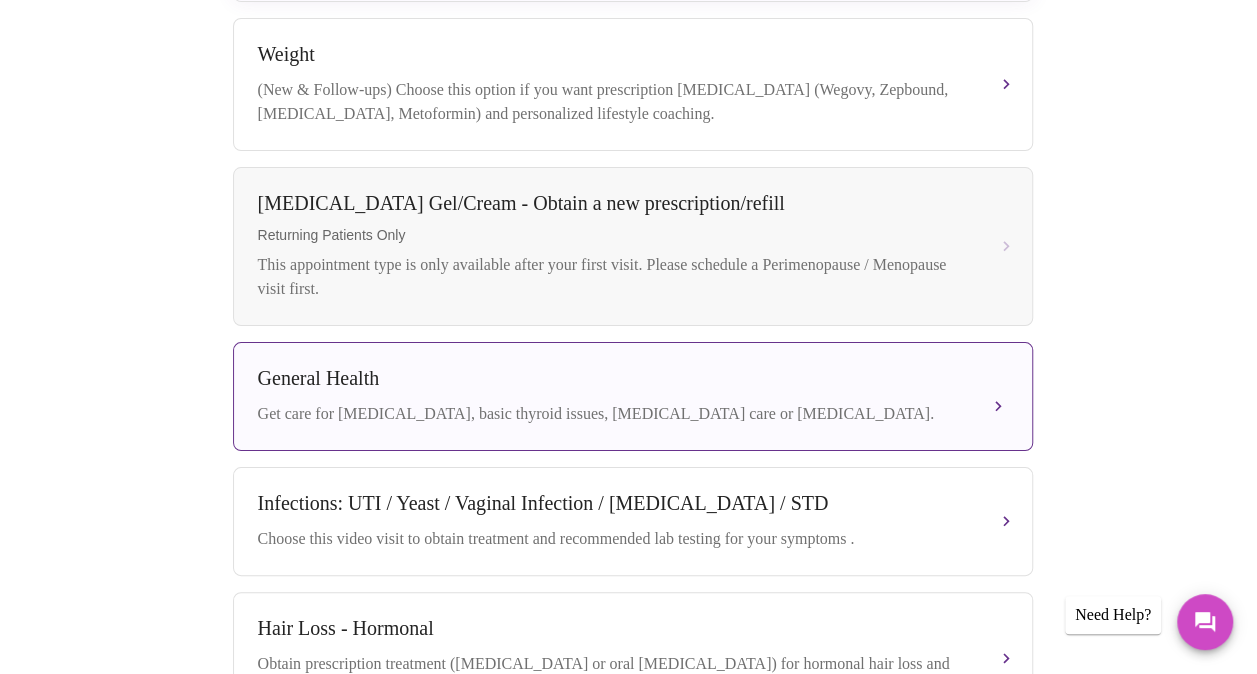 scroll, scrollTop: 140, scrollLeft: 0, axis: vertical 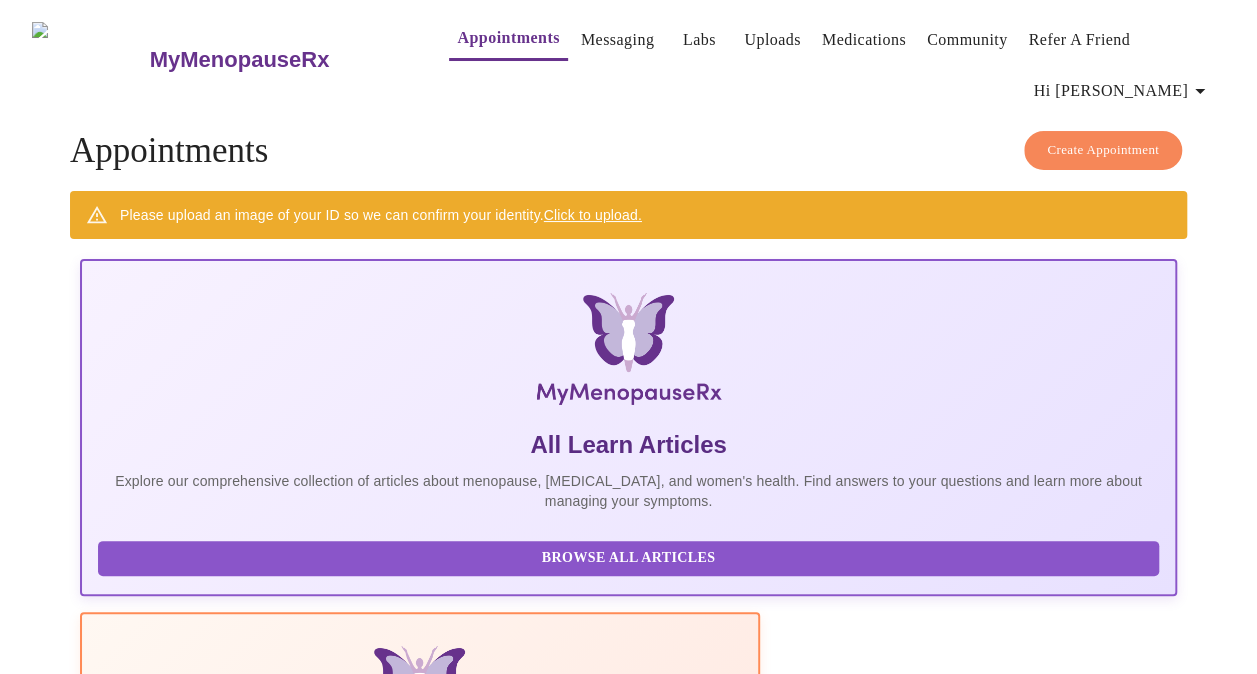 click on "Create Appointment" at bounding box center (1103, 150) 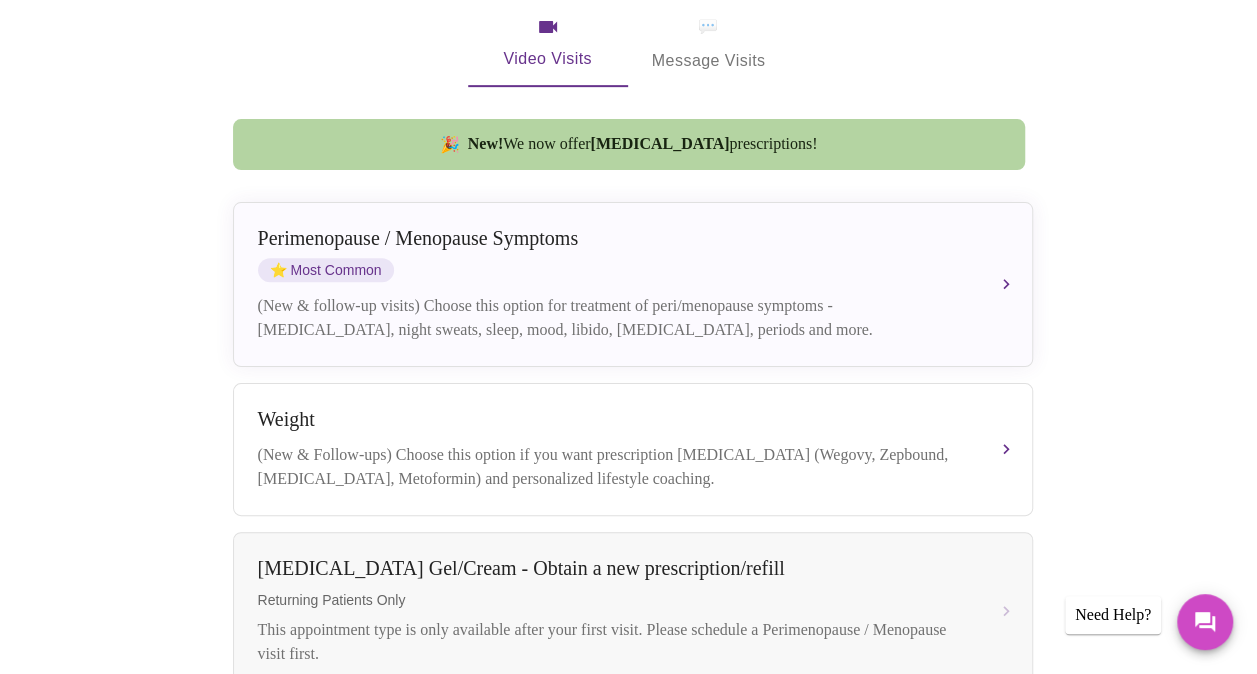 click on "[MEDICAL_DATA] / Menopause Symptoms  ⭐  Most Common (New & follow-up visits) Choose this option for treatment of peri/menopause symptoms - [MEDICAL_DATA], night sweats, sleep, mood, libido, [MEDICAL_DATA], periods and more." at bounding box center (633, 284) 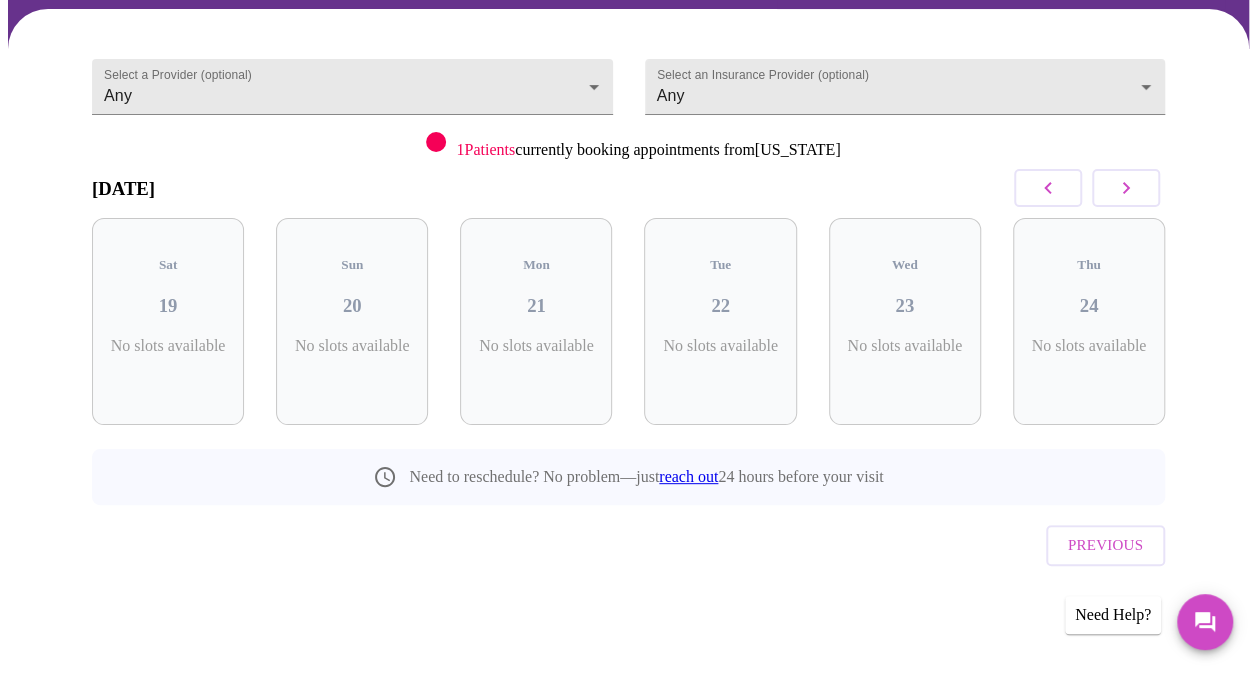scroll, scrollTop: 140, scrollLeft: 0, axis: vertical 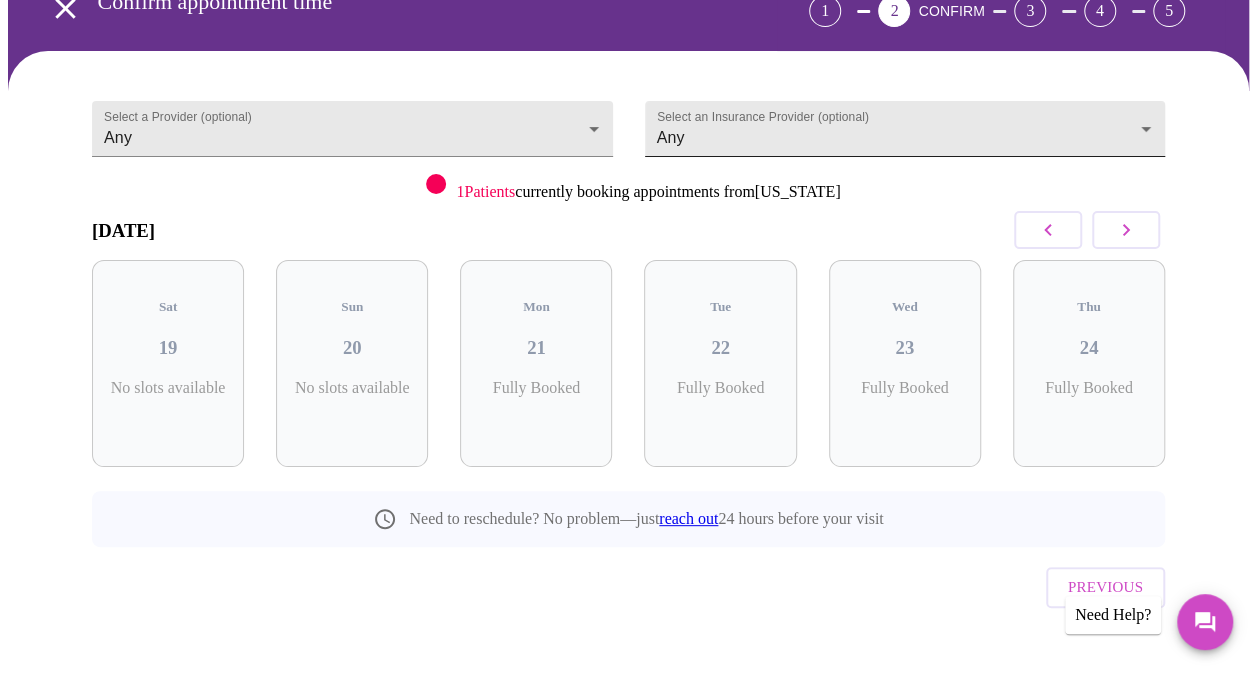 click on "MyMenopauseRx Appointments Messaging Labs Uploads Medications Community Refer a Friend Hi [PERSON_NAME] appointment time 1 2 CONFIRM 3 4 5 Select a Provider (optional) Any Any Select an Insurance Provider (optional) Any Any 1  Patients  currently booking appointments from  [US_STATE] [DATE] Sat 19 No slots available Sun 20 No slots available Mon 21 Fully Booked Tue 22 Fully Booked Wed 23 Fully Booked Thu 24 Fully Booked Need to reschedule? No problem—just  reach out  24 hours before your visit Previous Need Help? Settings Billing Invoices Log out" at bounding box center [628, 288] 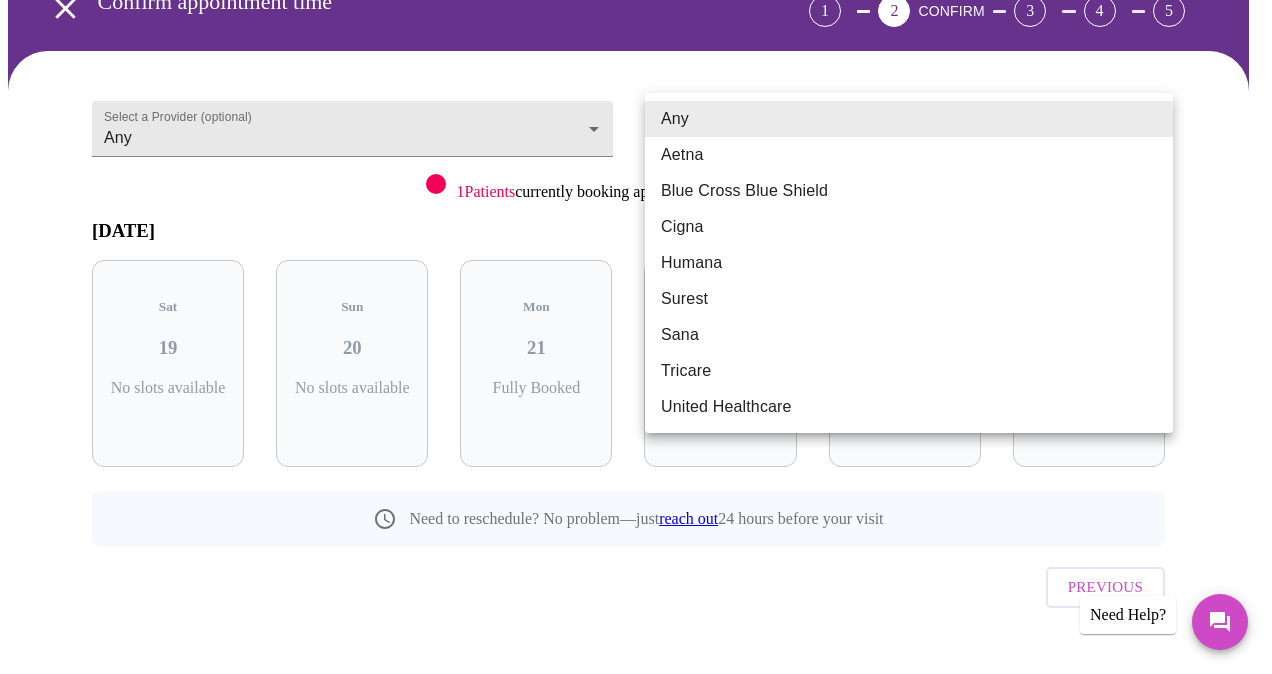 click on "Blue Cross Blue Shield" at bounding box center (909, 191) 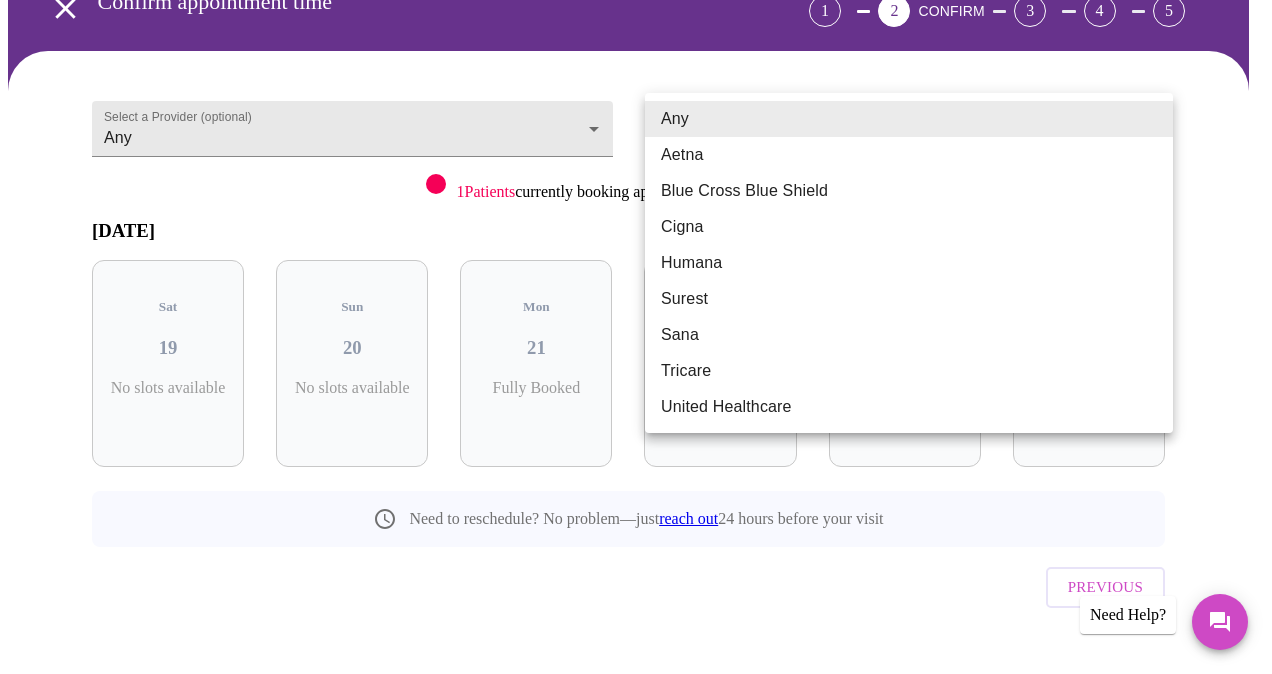 type on "Blue Cross Blue Shield" 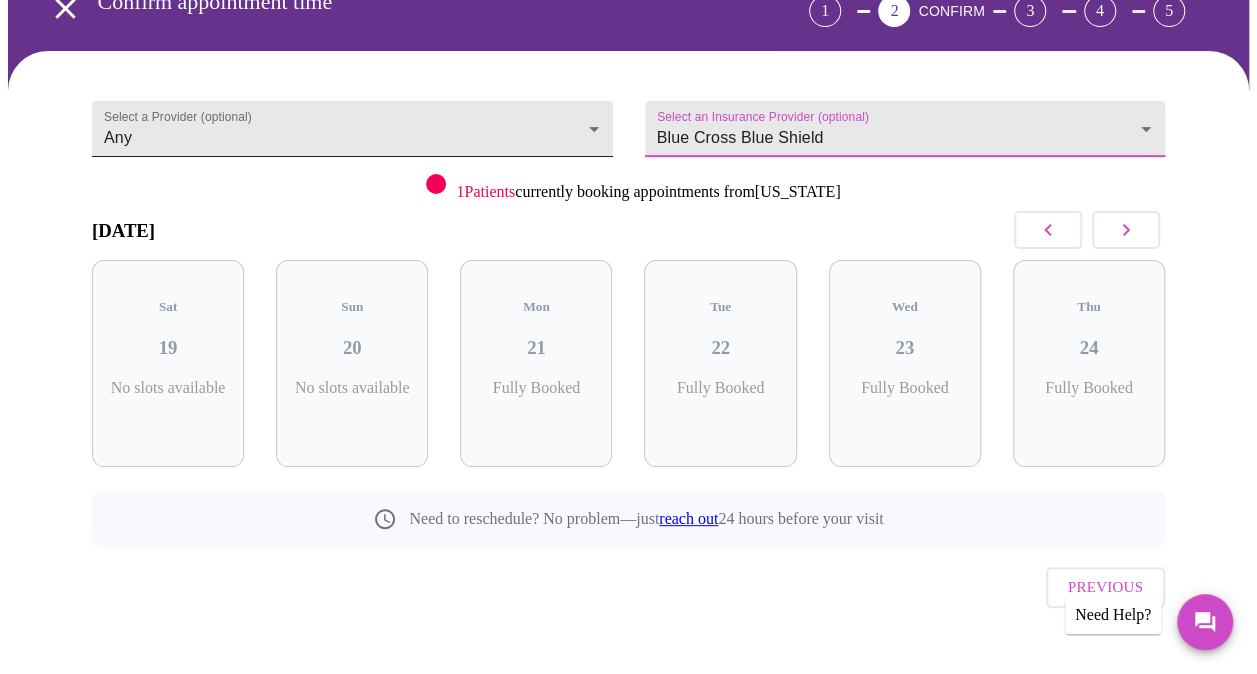 click on "MyMenopauseRx Appointments Messaging Labs Uploads Medications Community Refer a Friend Hi [PERSON_NAME] appointment time 1 2 CONFIRM 3 4 5 Select a Provider (optional) Any Any Select an Insurance Provider (optional) Blue Cross Blue Shield Blue Cross Blue Shield 1  Patients  currently booking appointments from  [US_STATE] [DATE] Sat 19 No slots available Sun 20 No slots available Mon 21 Fully Booked Tue 22 Fully Booked Wed 23 Fully Booked Thu 24 Fully Booked Need to reschedule? No problem—just  reach out  24 hours before your visit Previous Need Help? Settings Billing Invoices Log out" at bounding box center (628, 288) 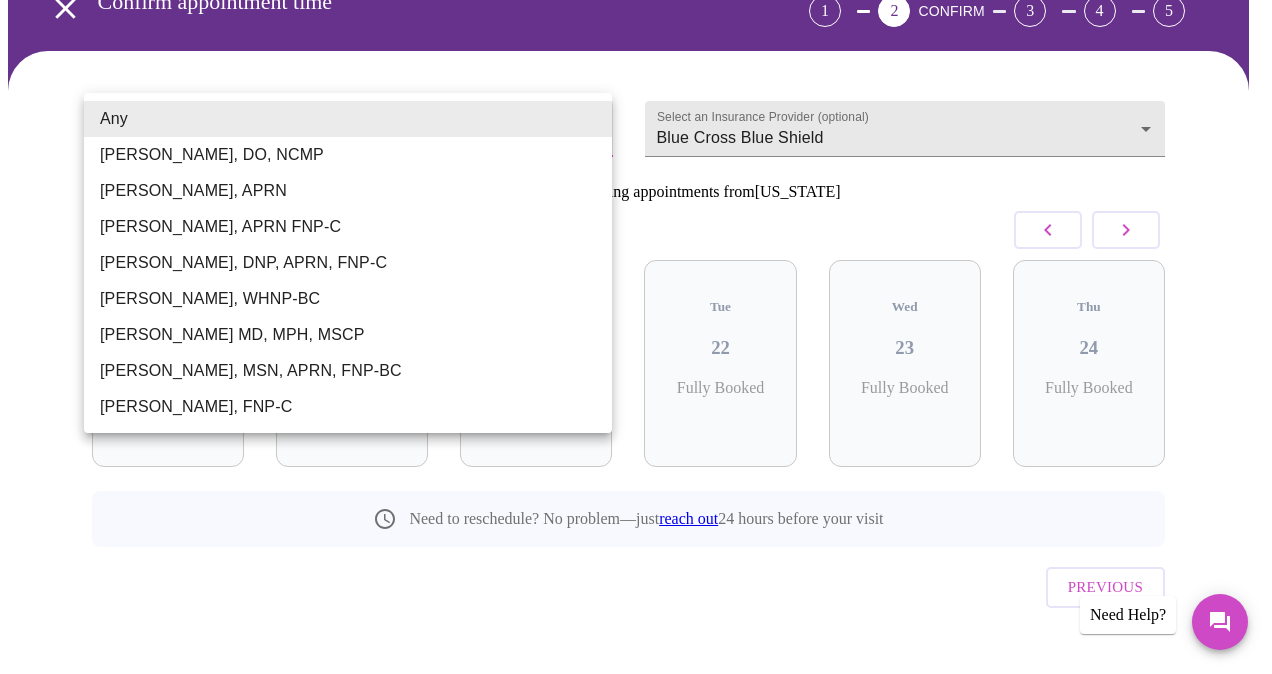 click at bounding box center (636, 337) 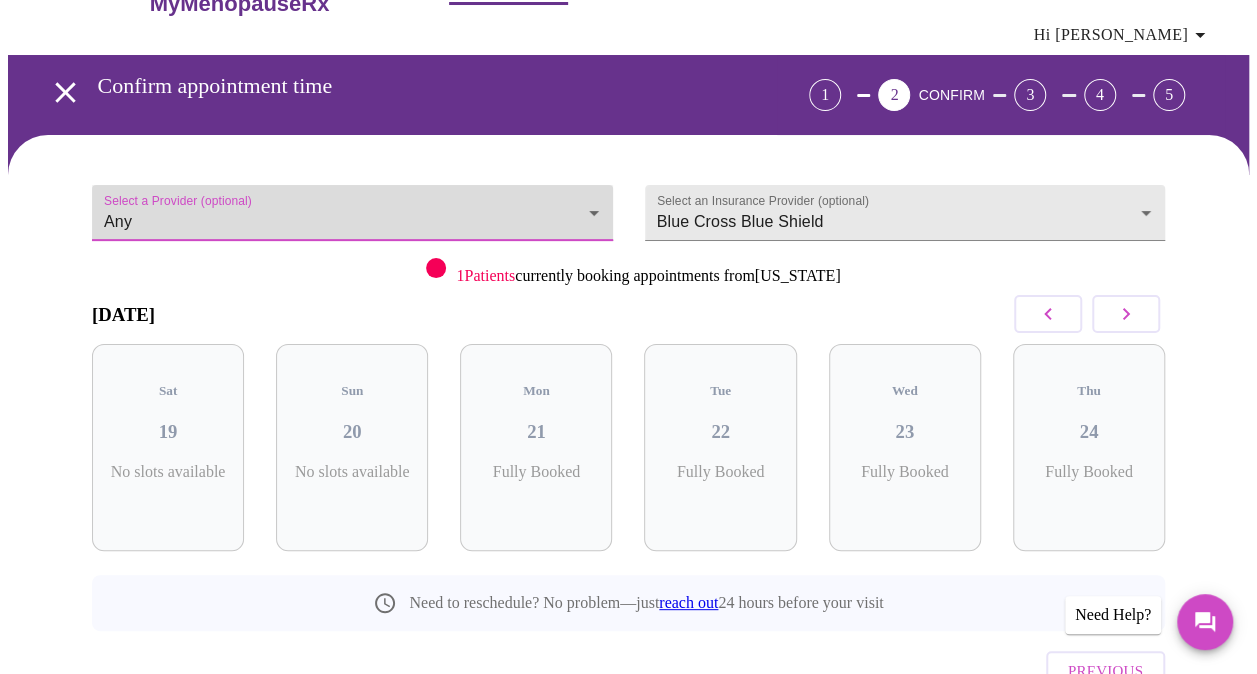 scroll, scrollTop: 0, scrollLeft: 0, axis: both 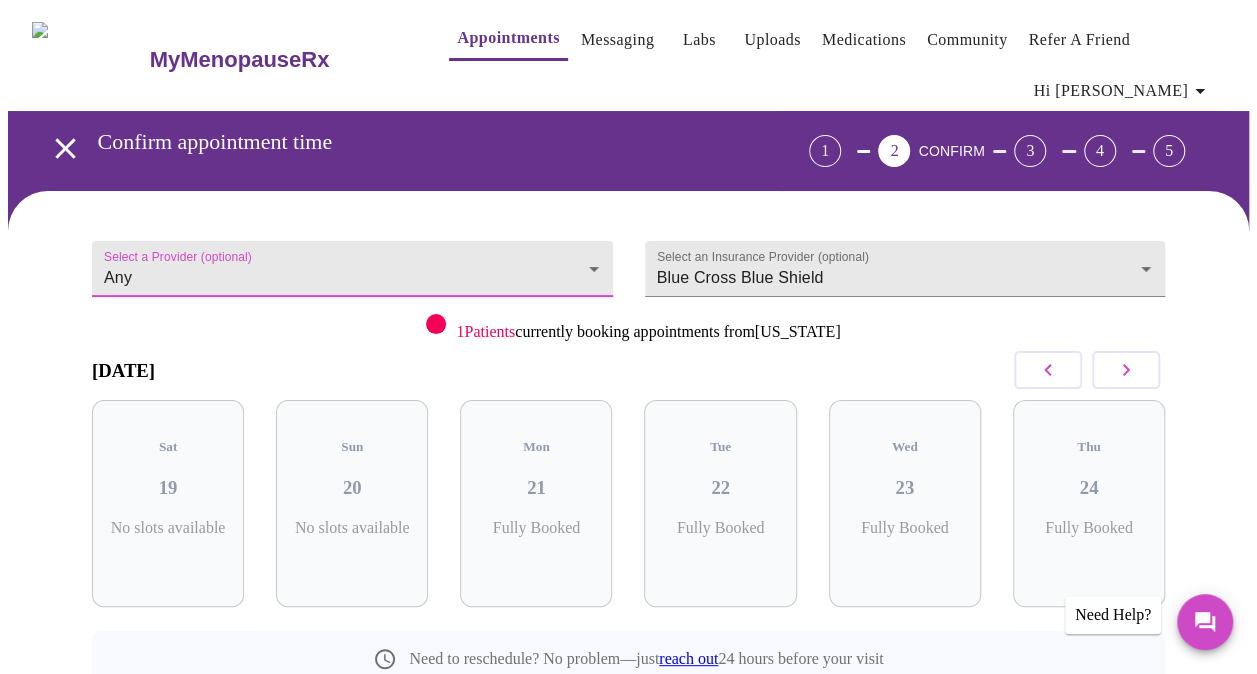 click on "Community" at bounding box center [967, 40] 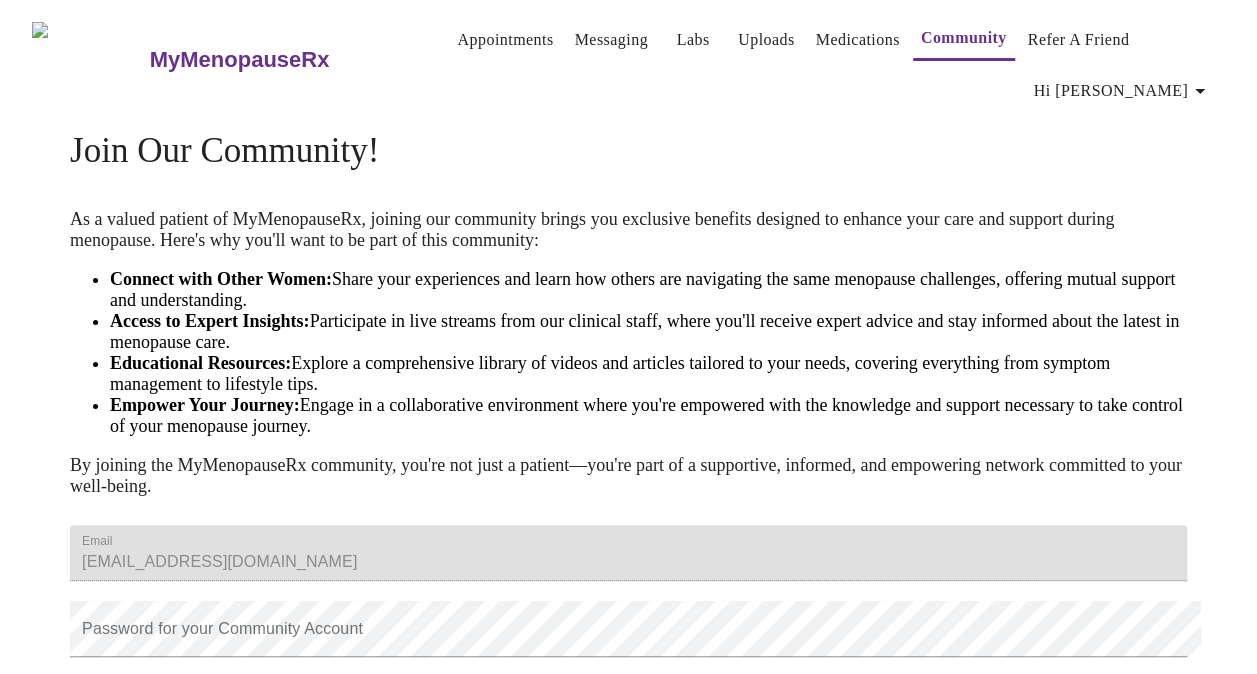 click on "MyMenopauseRx" at bounding box center [240, 60] 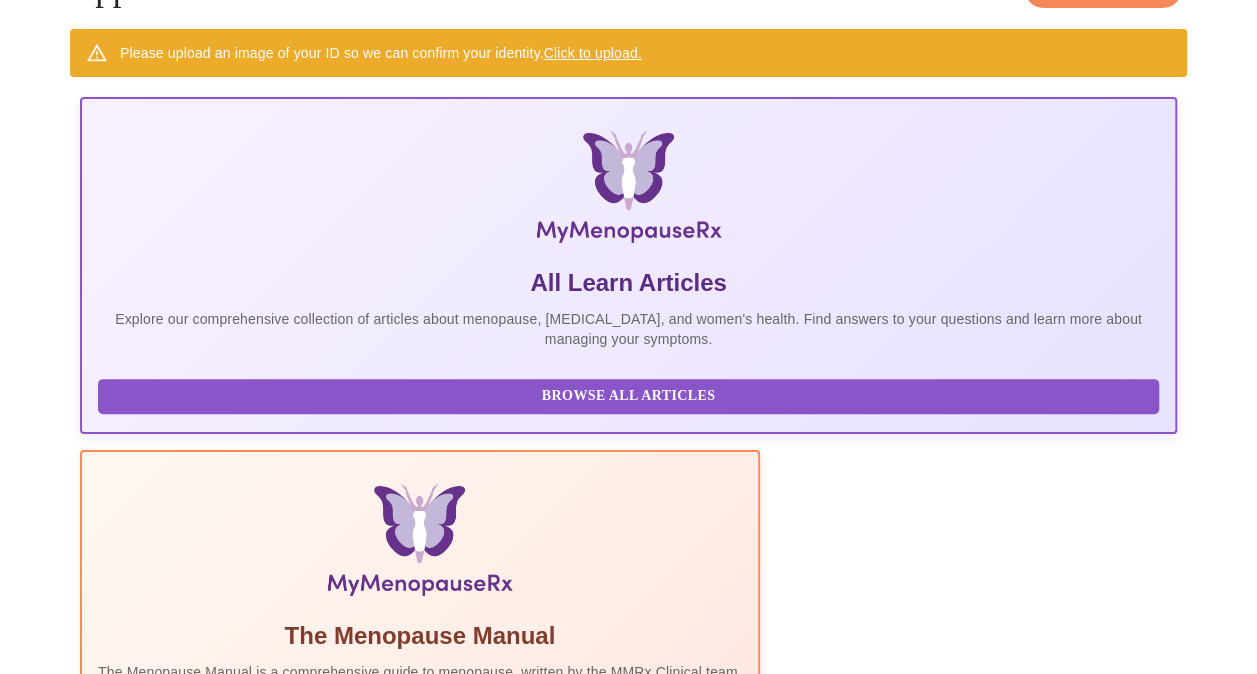 scroll, scrollTop: 0, scrollLeft: 0, axis: both 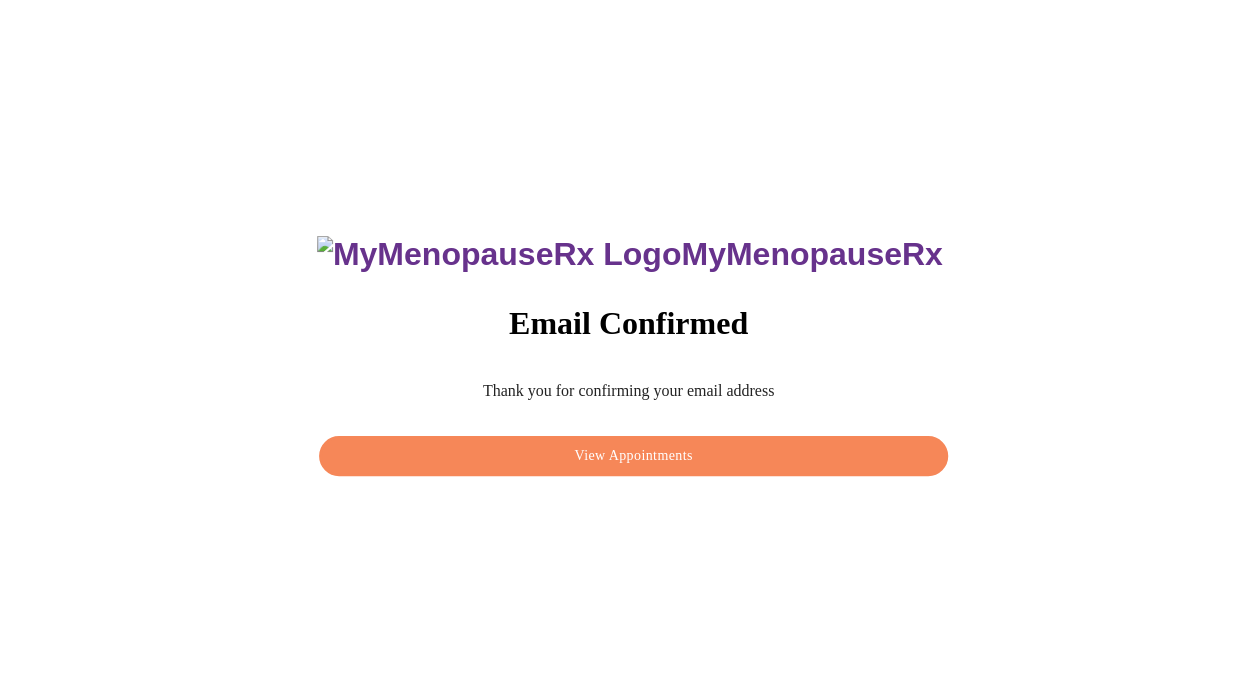click on "View Appointments" at bounding box center (633, 456) 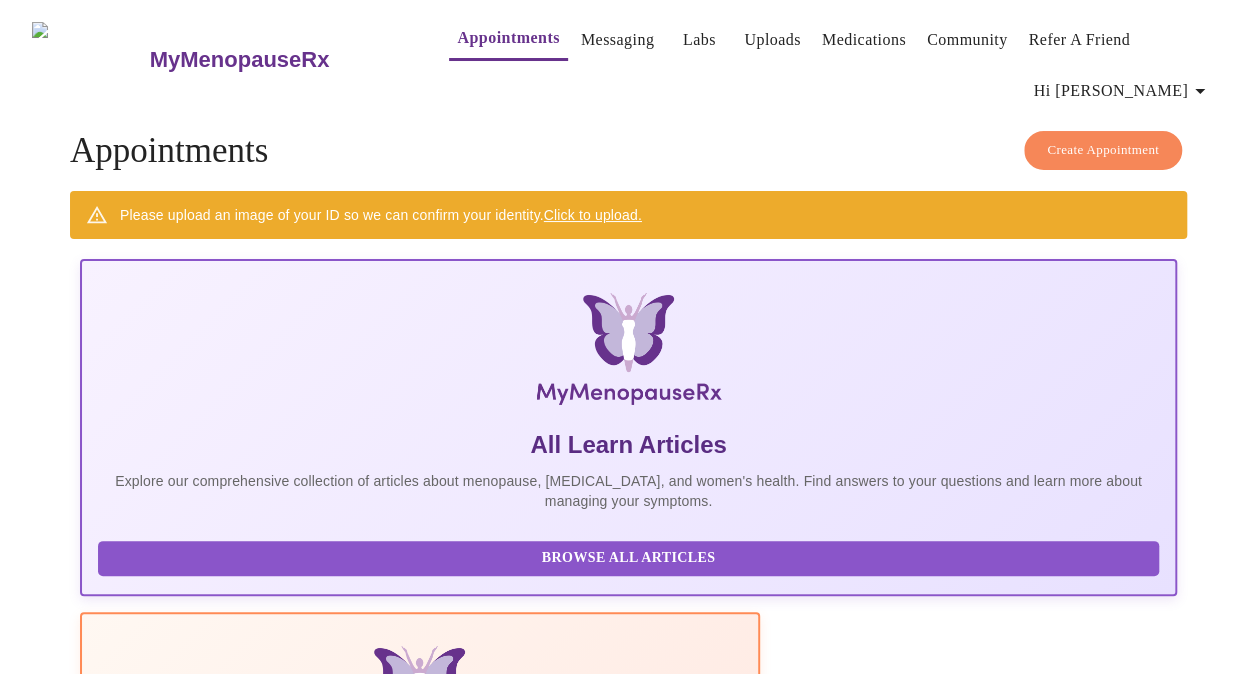 click on "Click to upload." at bounding box center [593, 215] 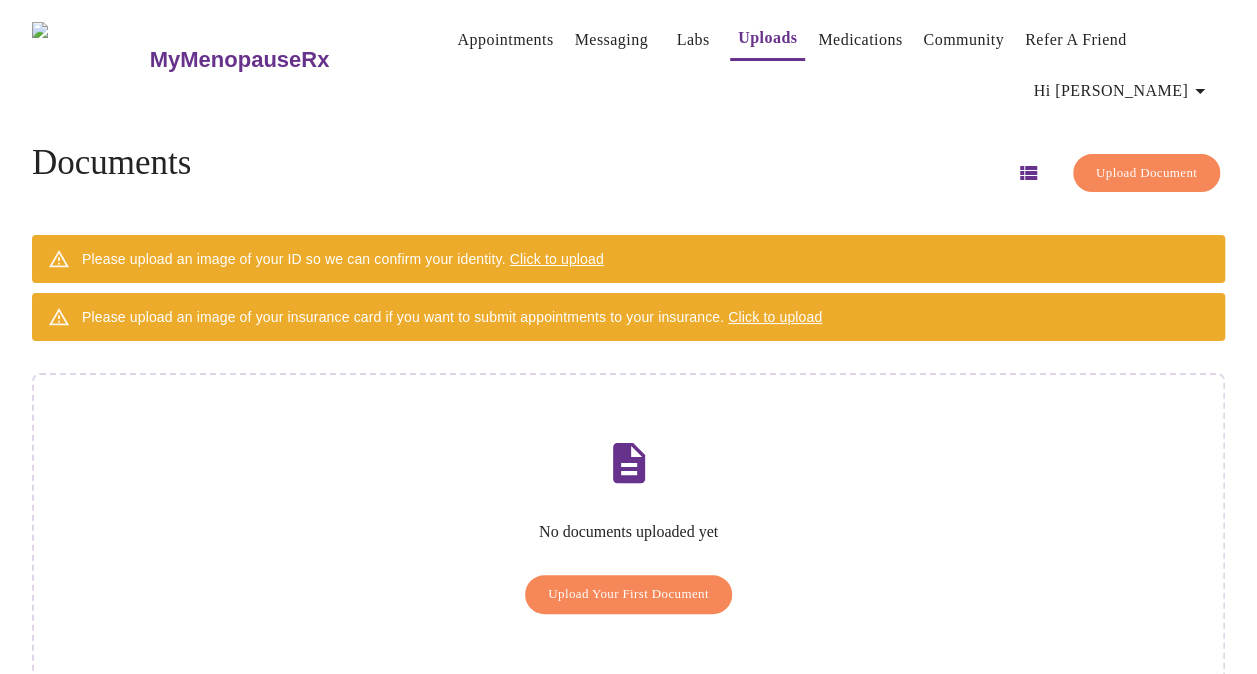 click on "Click to upload" at bounding box center [557, 259] 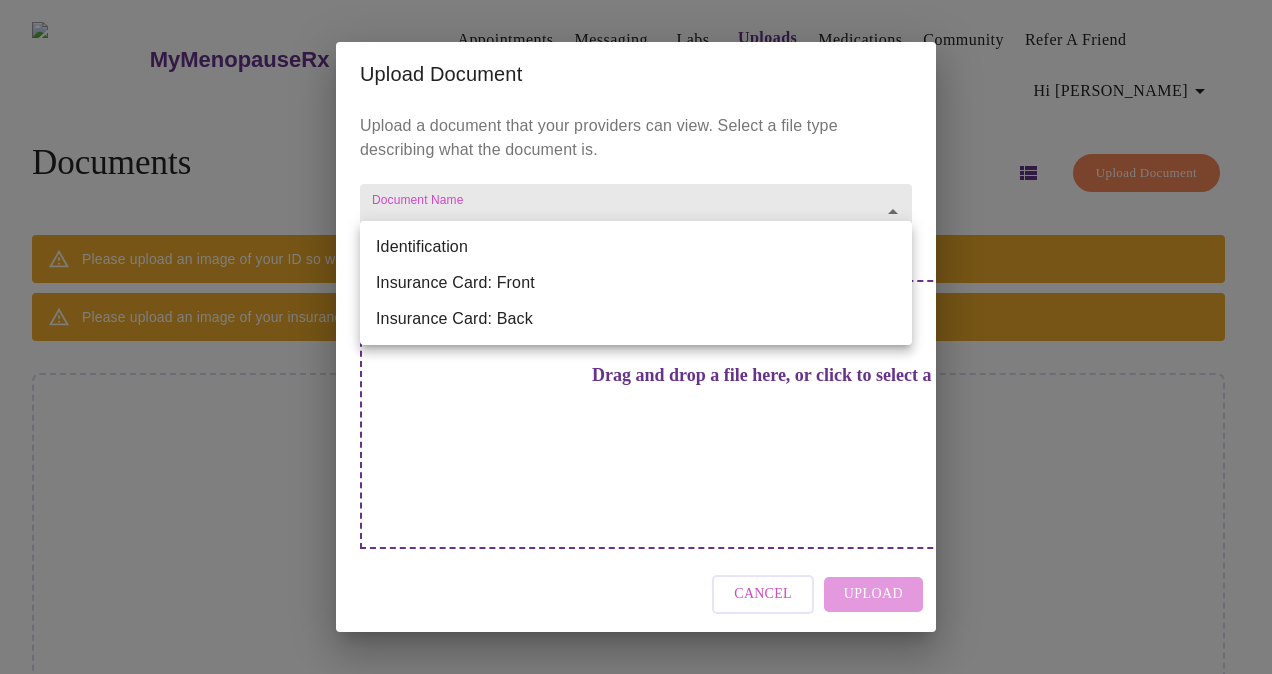 click on "MyMenopauseRx Appointments Messaging Labs Uploads Medications Community Refer a Friend Hi Cynthia    Documents Upload Document Please upload an image of your ID so we can confirm your identity.   Click to upload Please upload an image of your insurance card if you want to submit appointments to your insurance.   Click to upload No documents uploaded yet Upload Your First Document Settings Billing Invoices Log out Upload Document Upload a document that your providers can view. Select a file type describing what the document is. Document Name ​ Drag and drop a file here, or click to select a file Cancel Upload Identification Insurance Card: Front Insurance Card: Back" at bounding box center [636, 365] 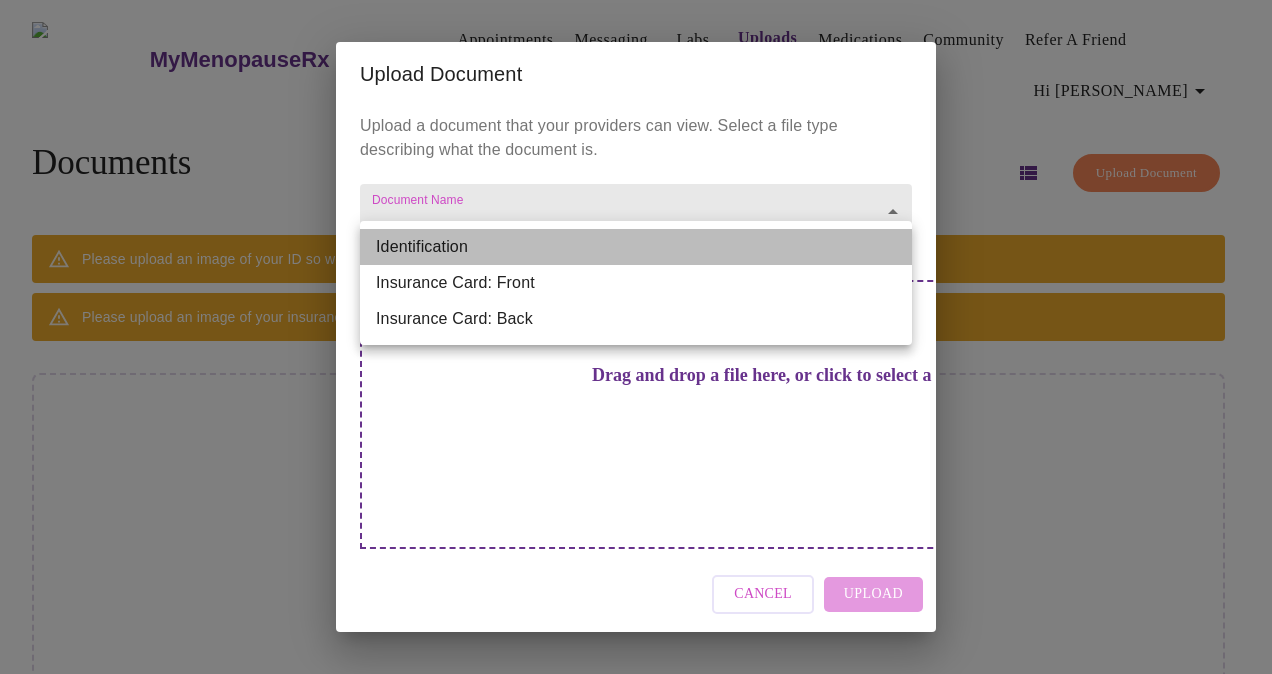 click on "Identification" at bounding box center (636, 247) 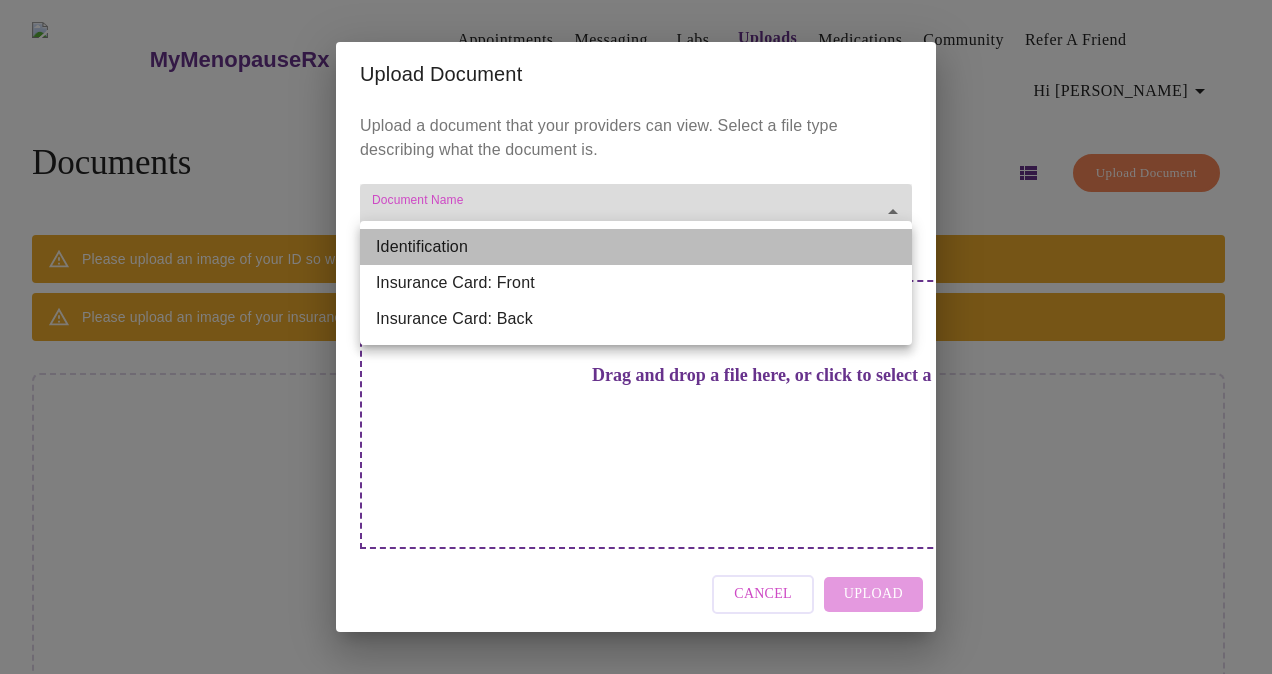 type on "Identification" 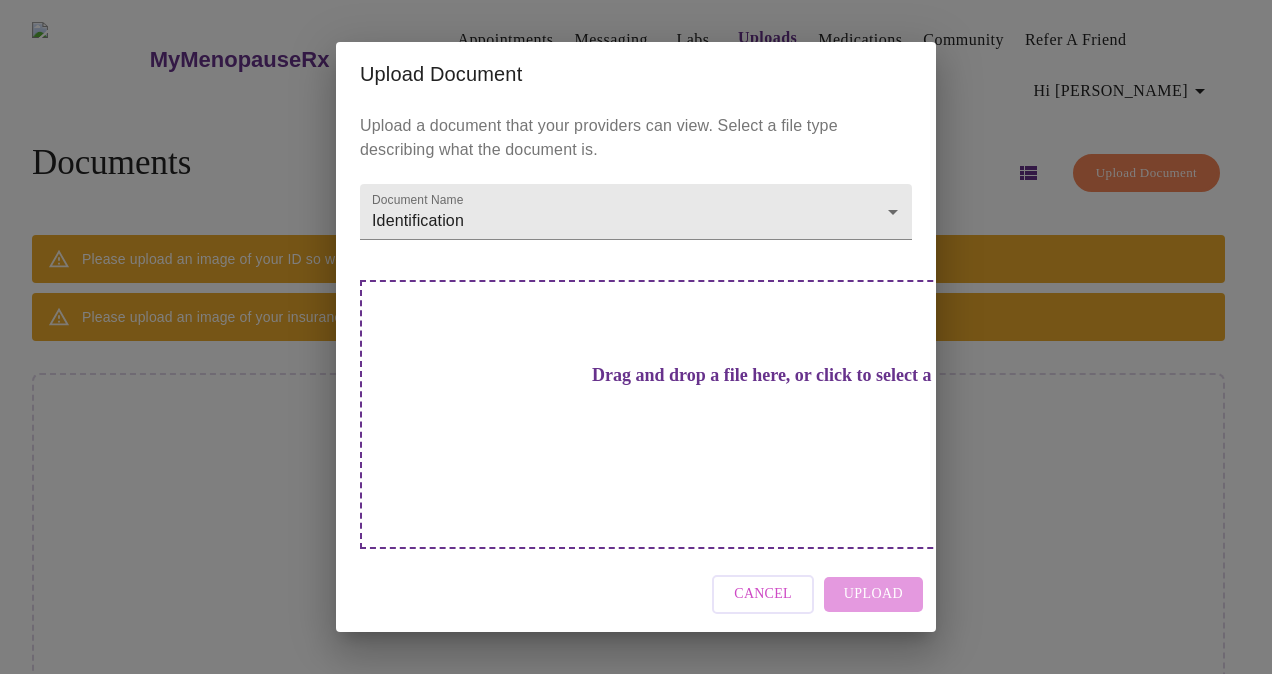 click on "Drag and drop a file here, or click to select a file" at bounding box center (776, 375) 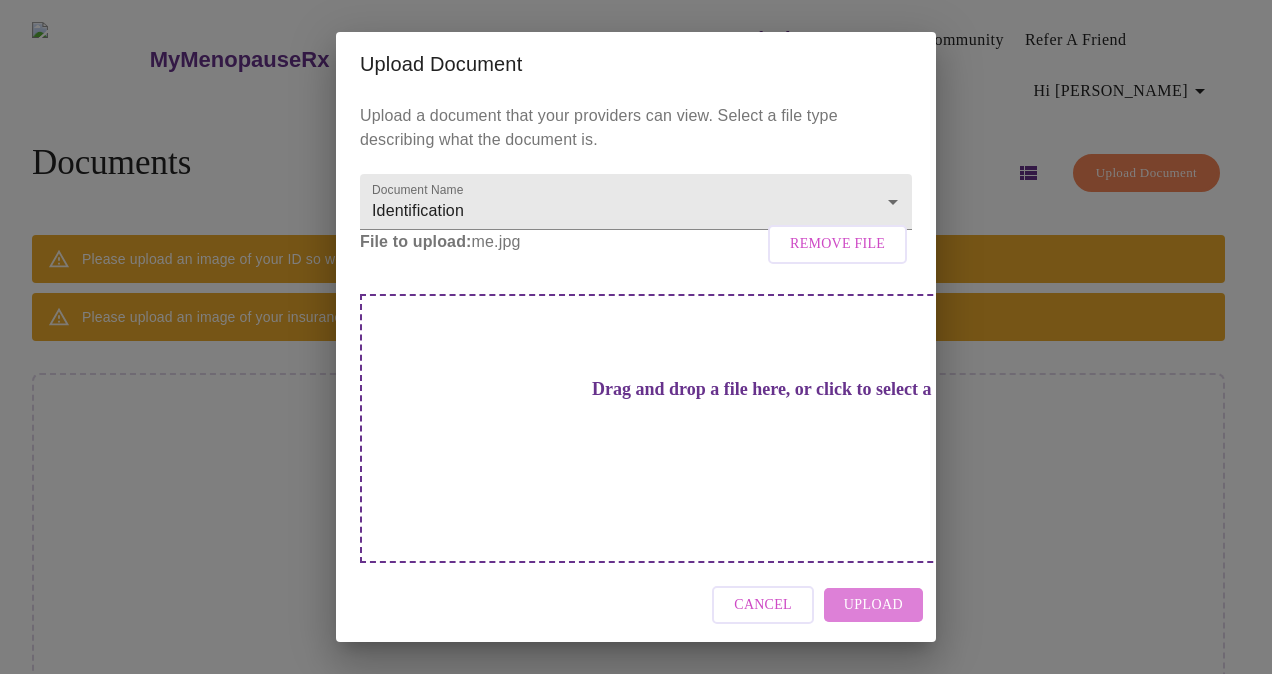 click on "Upload" at bounding box center (873, 605) 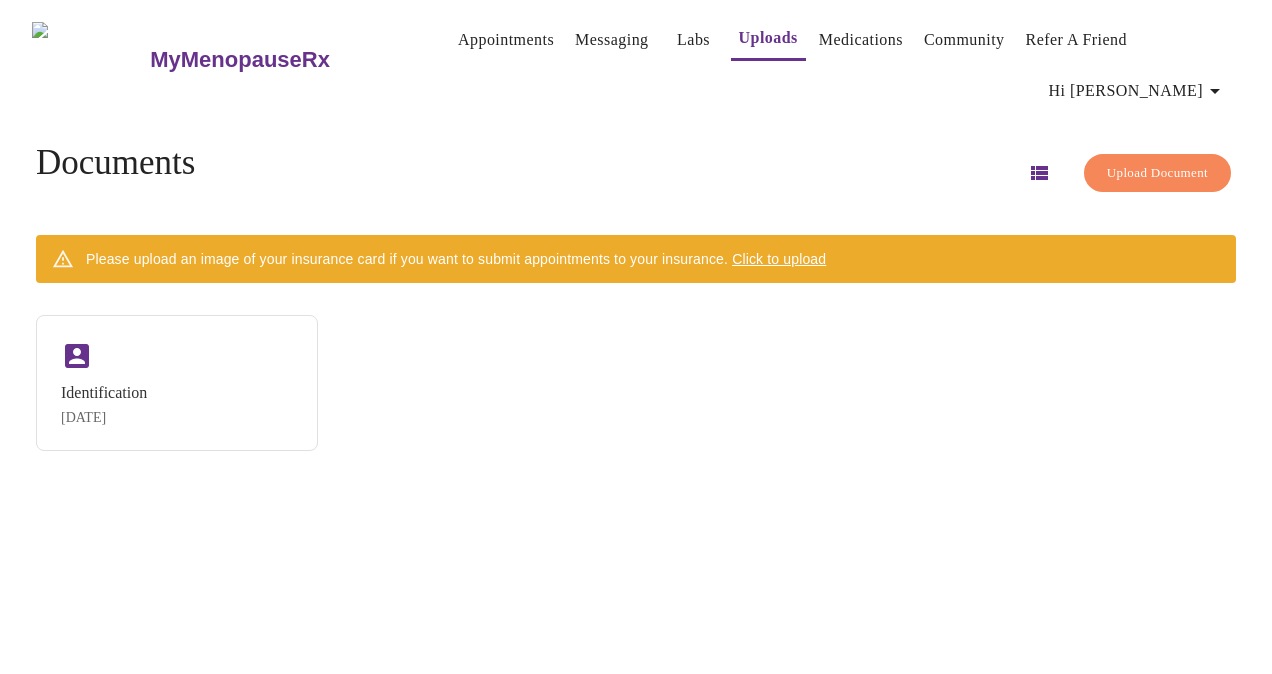 click 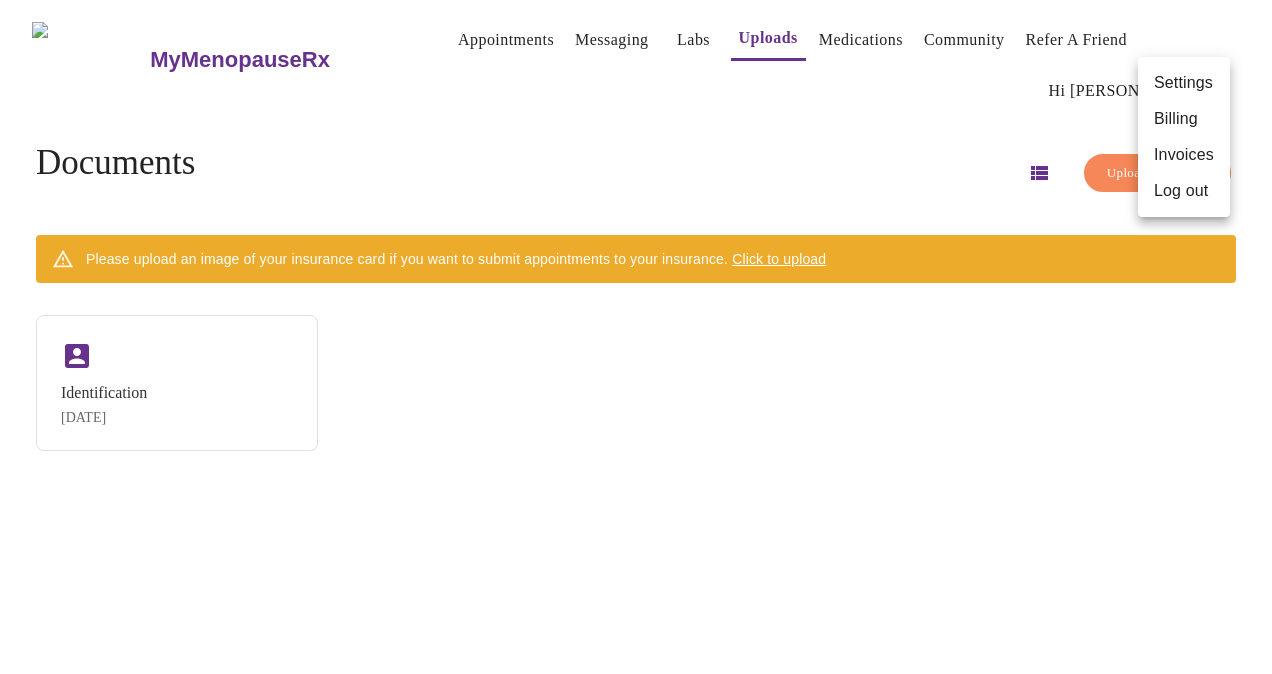 click on "Settings" at bounding box center (1184, 83) 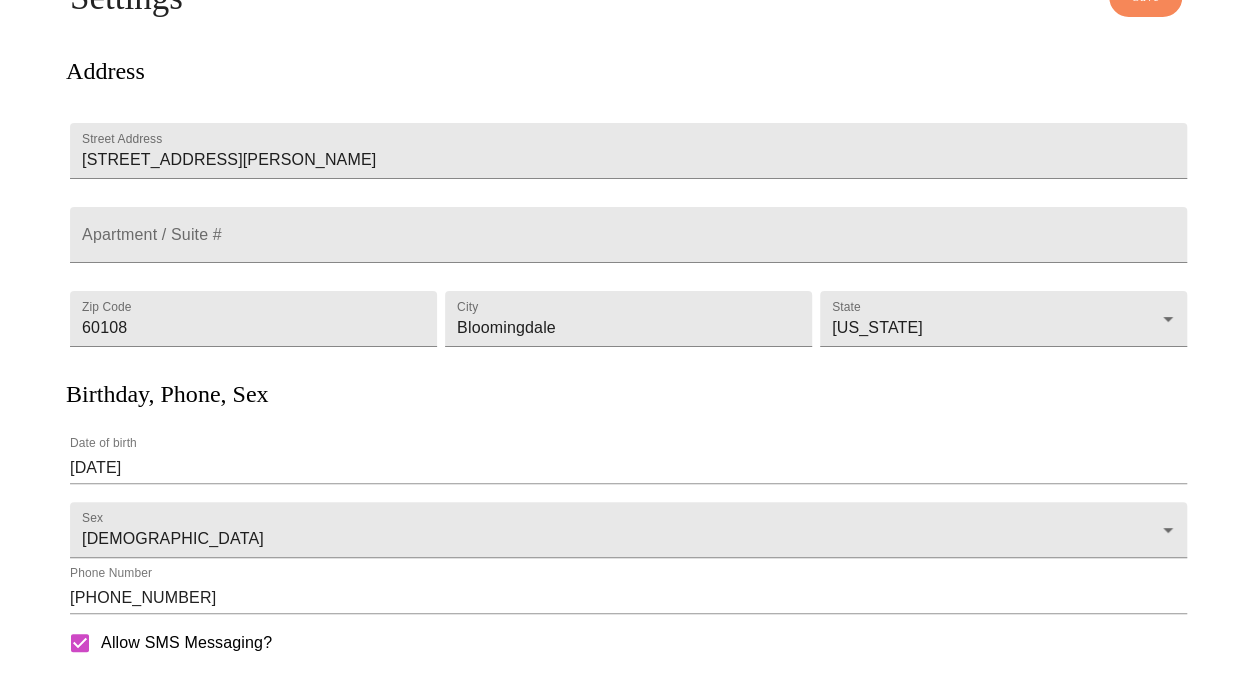 scroll, scrollTop: 0, scrollLeft: 0, axis: both 